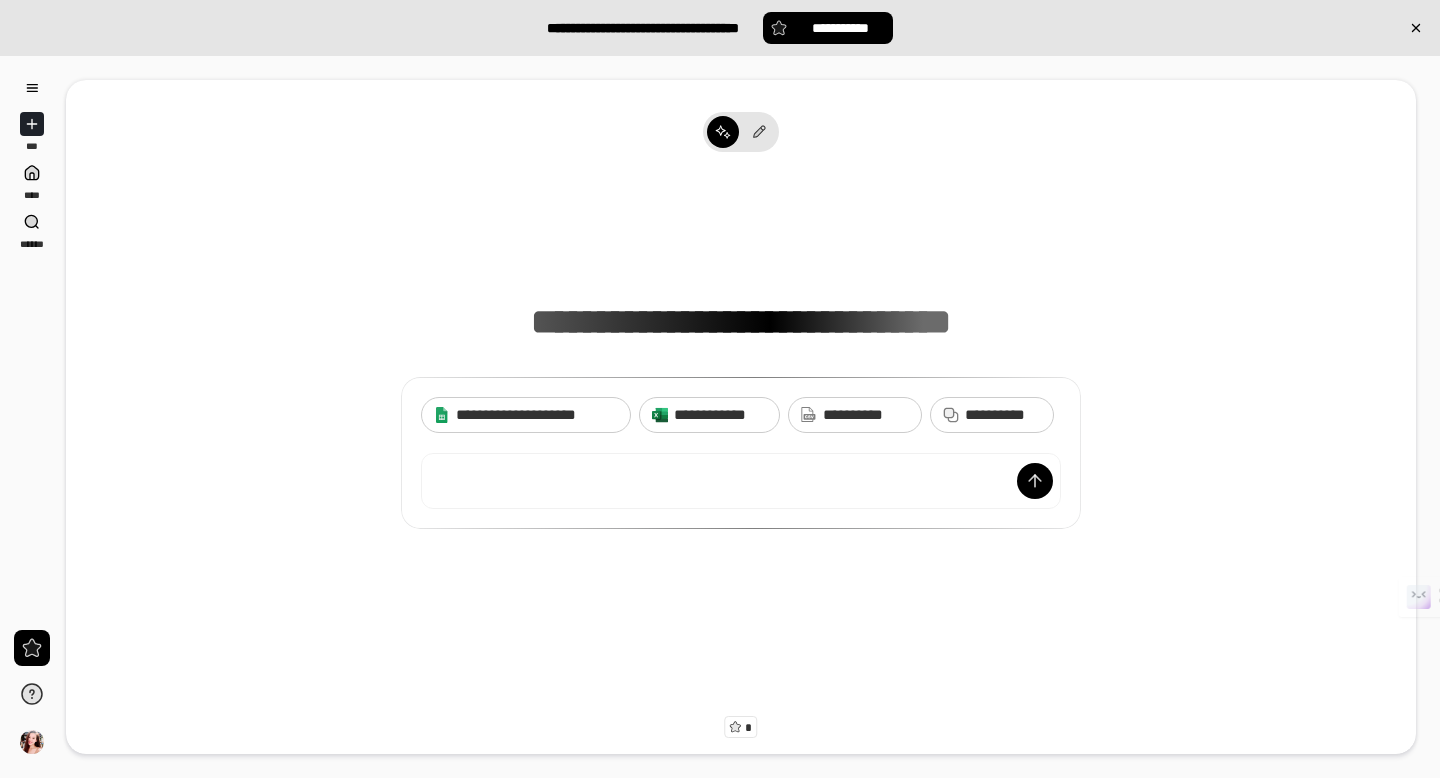 scroll, scrollTop: 0, scrollLeft: 0, axis: both 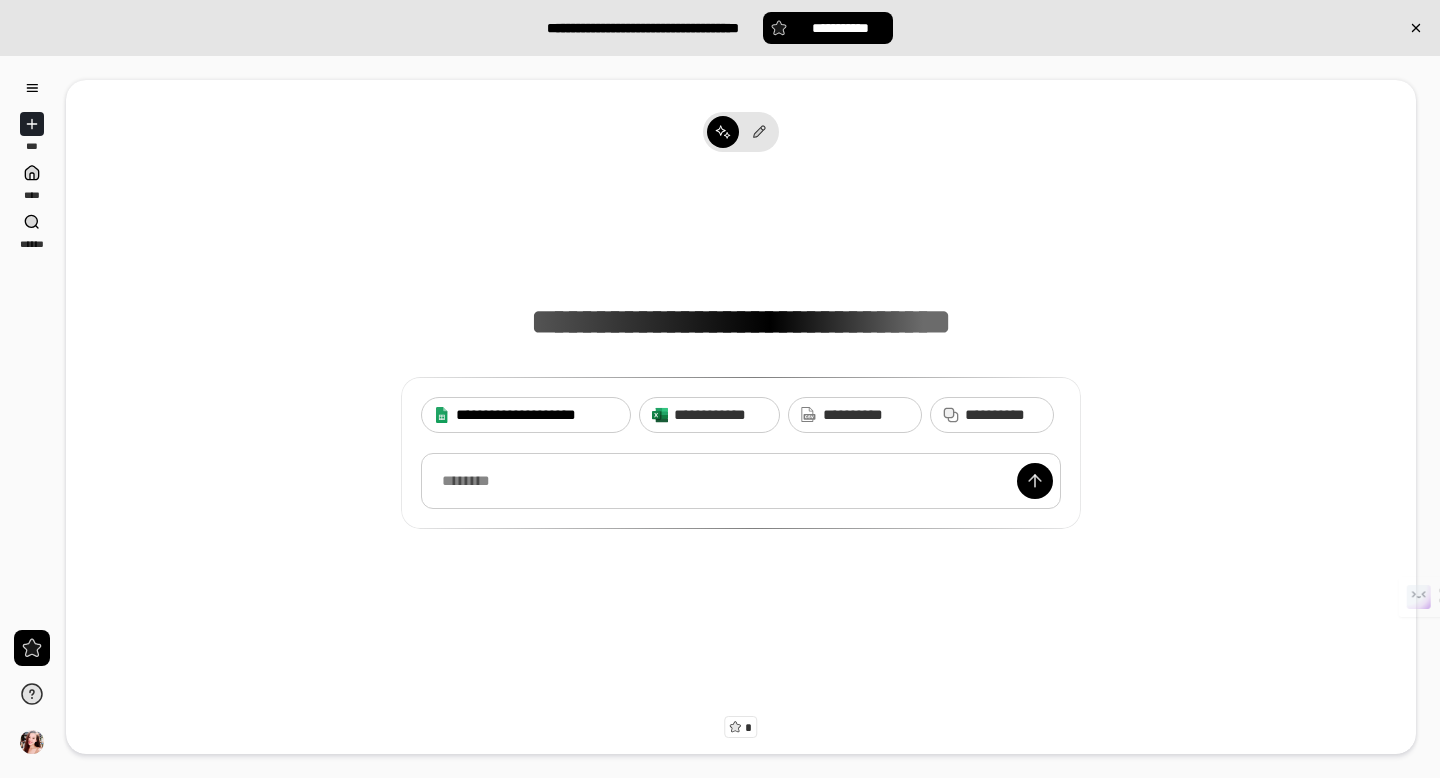 click on "**********" at bounding box center (537, 415) 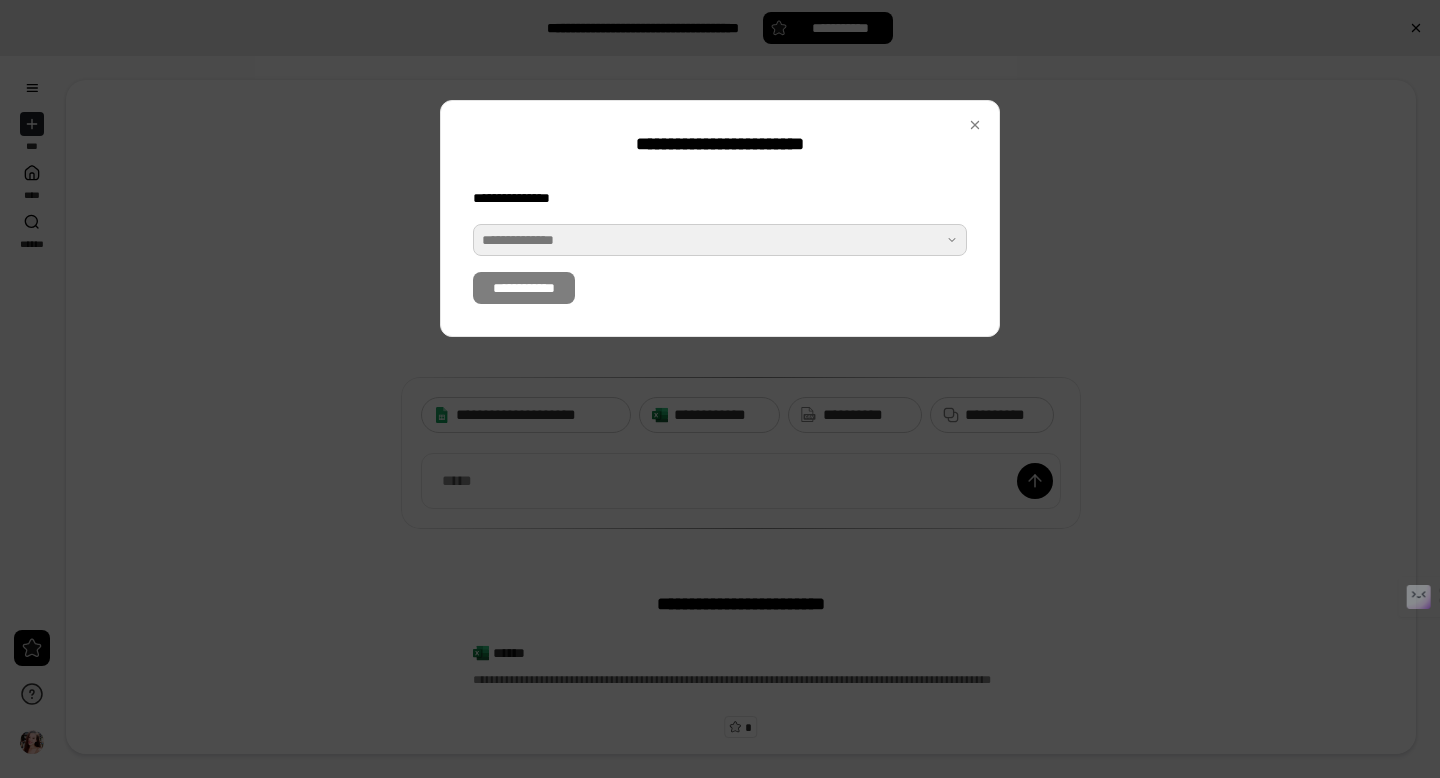 click at bounding box center (720, 240) 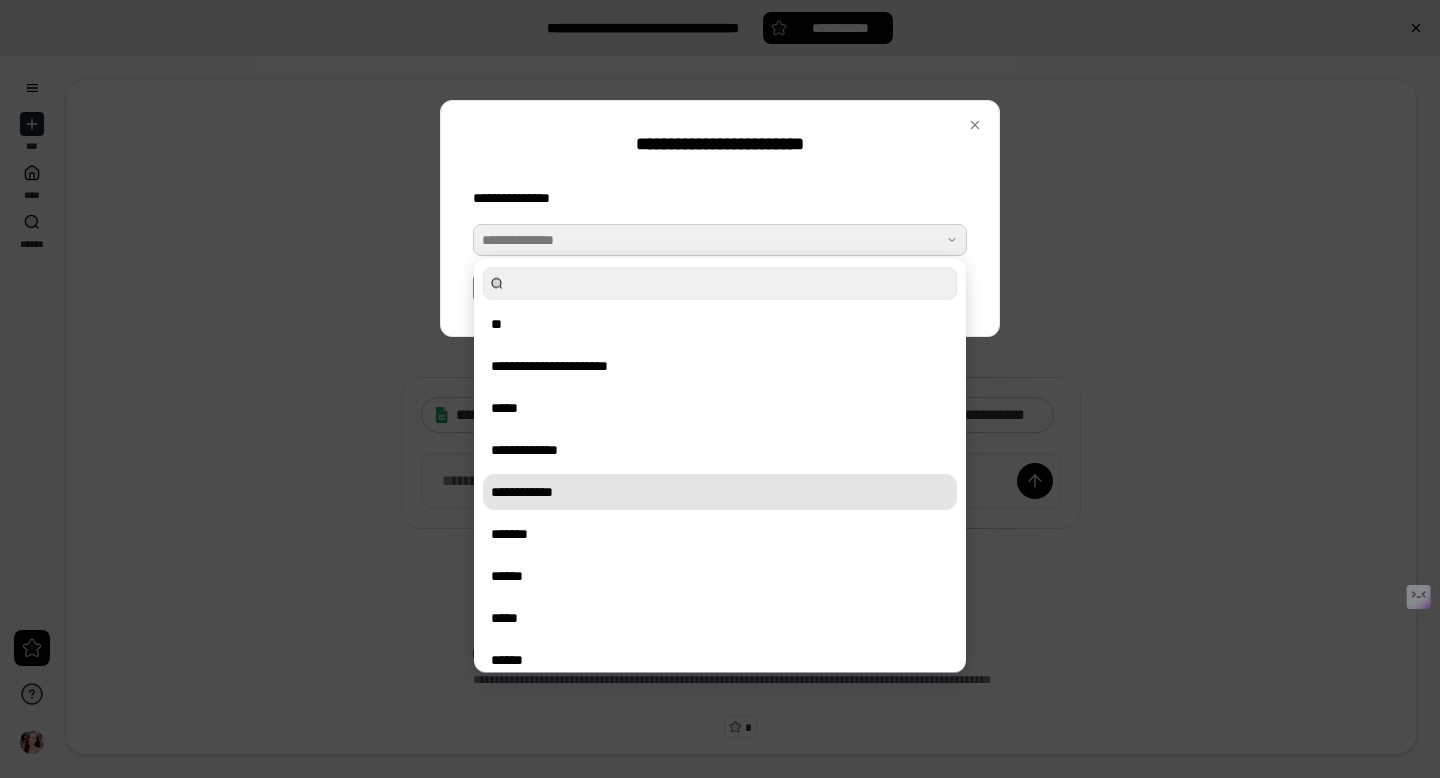 click on "**********" at bounding box center (720, 492) 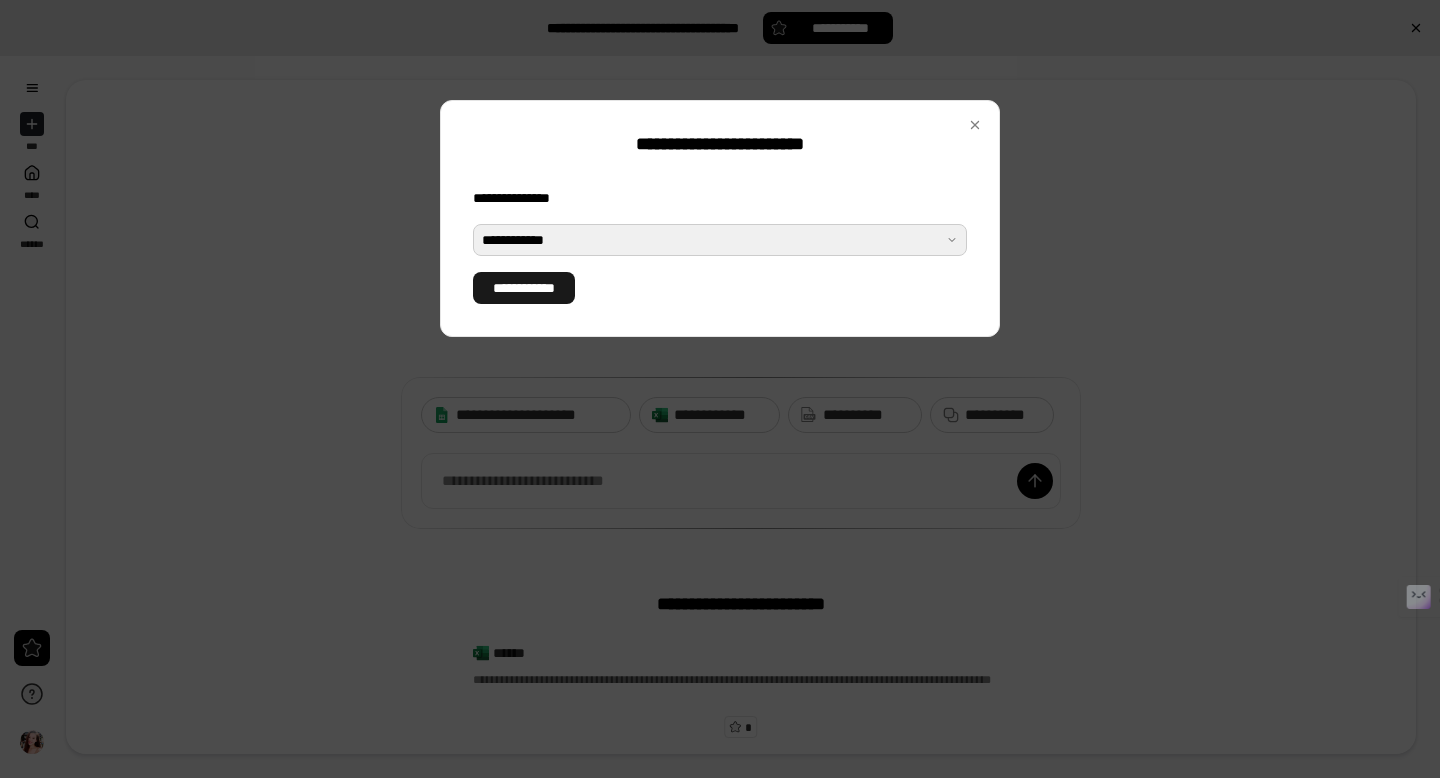 click on "**********" at bounding box center (524, 288) 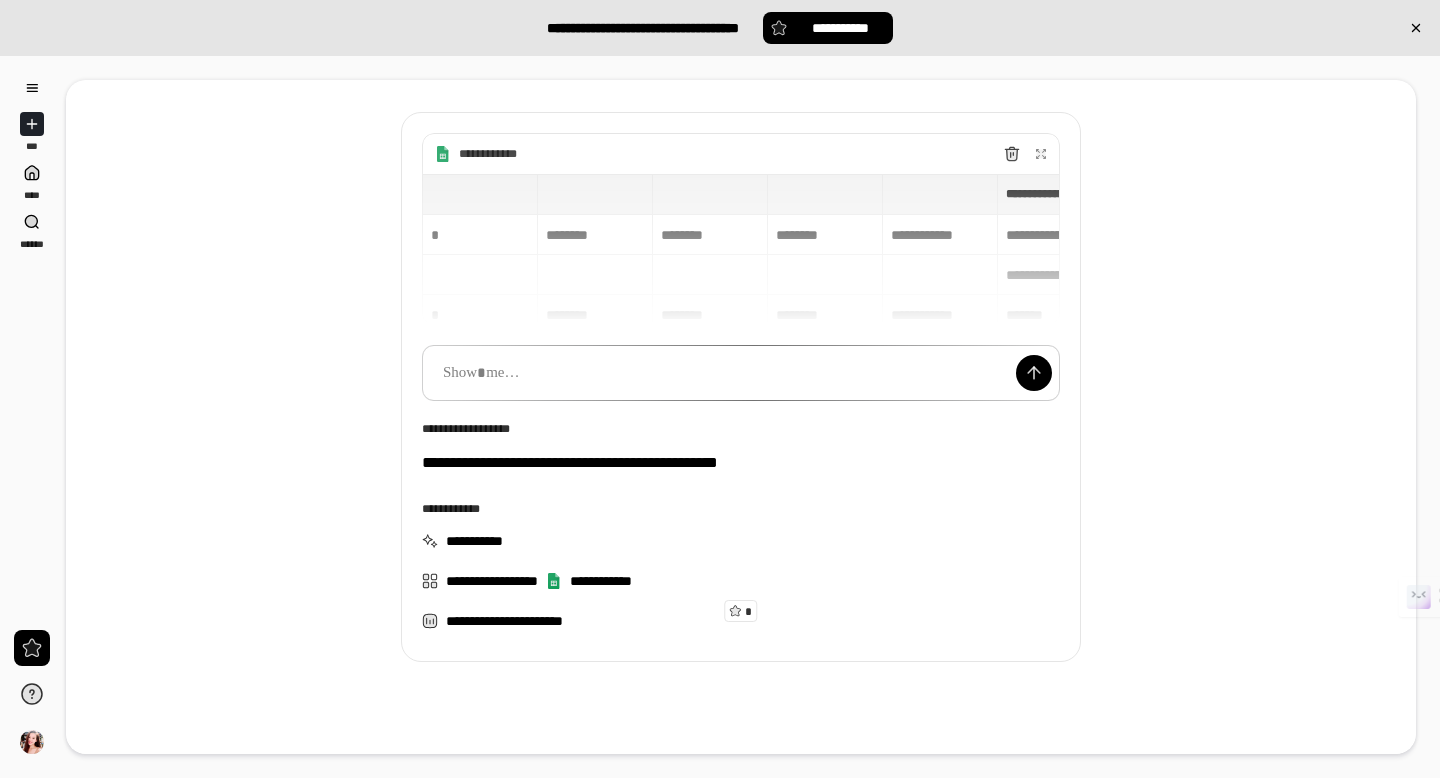 scroll, scrollTop: 143, scrollLeft: 0, axis: vertical 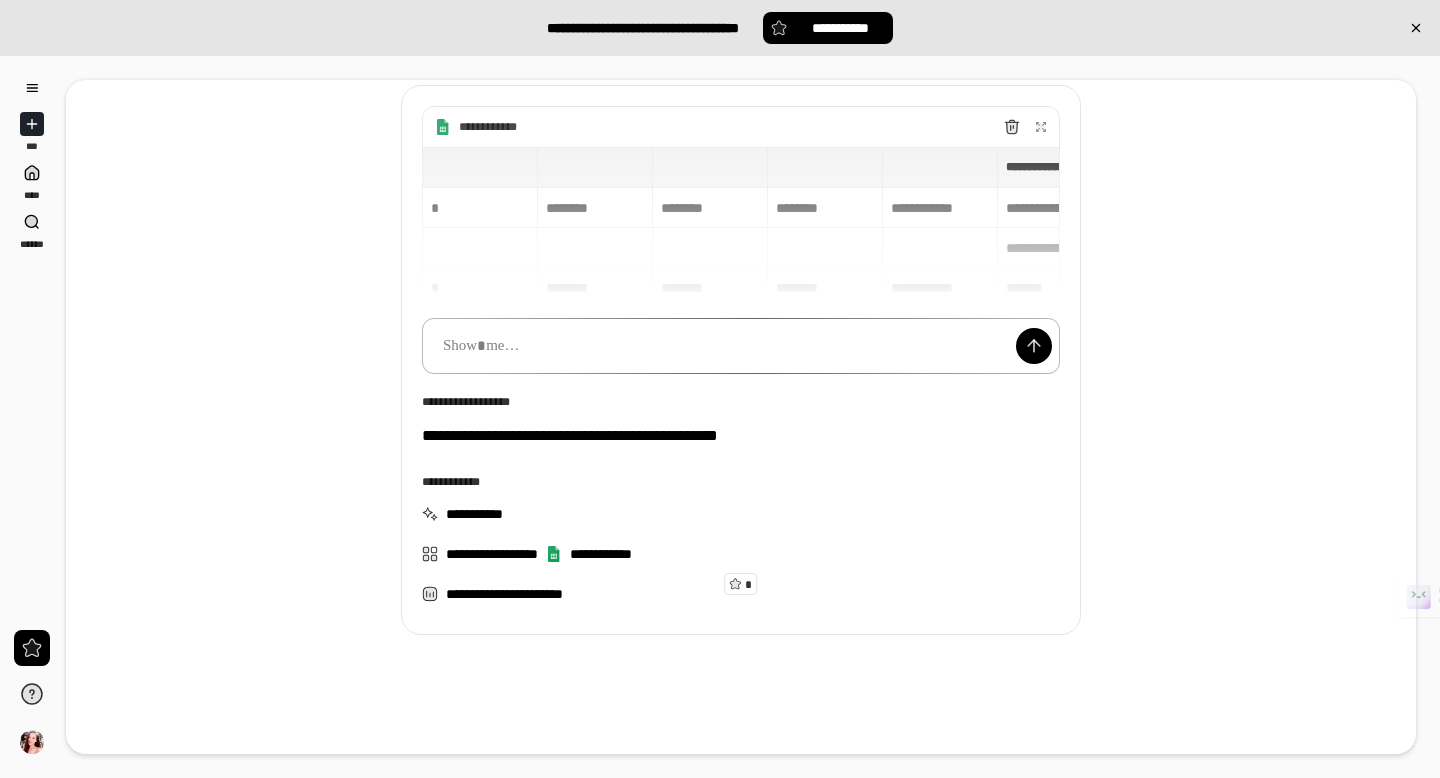 type 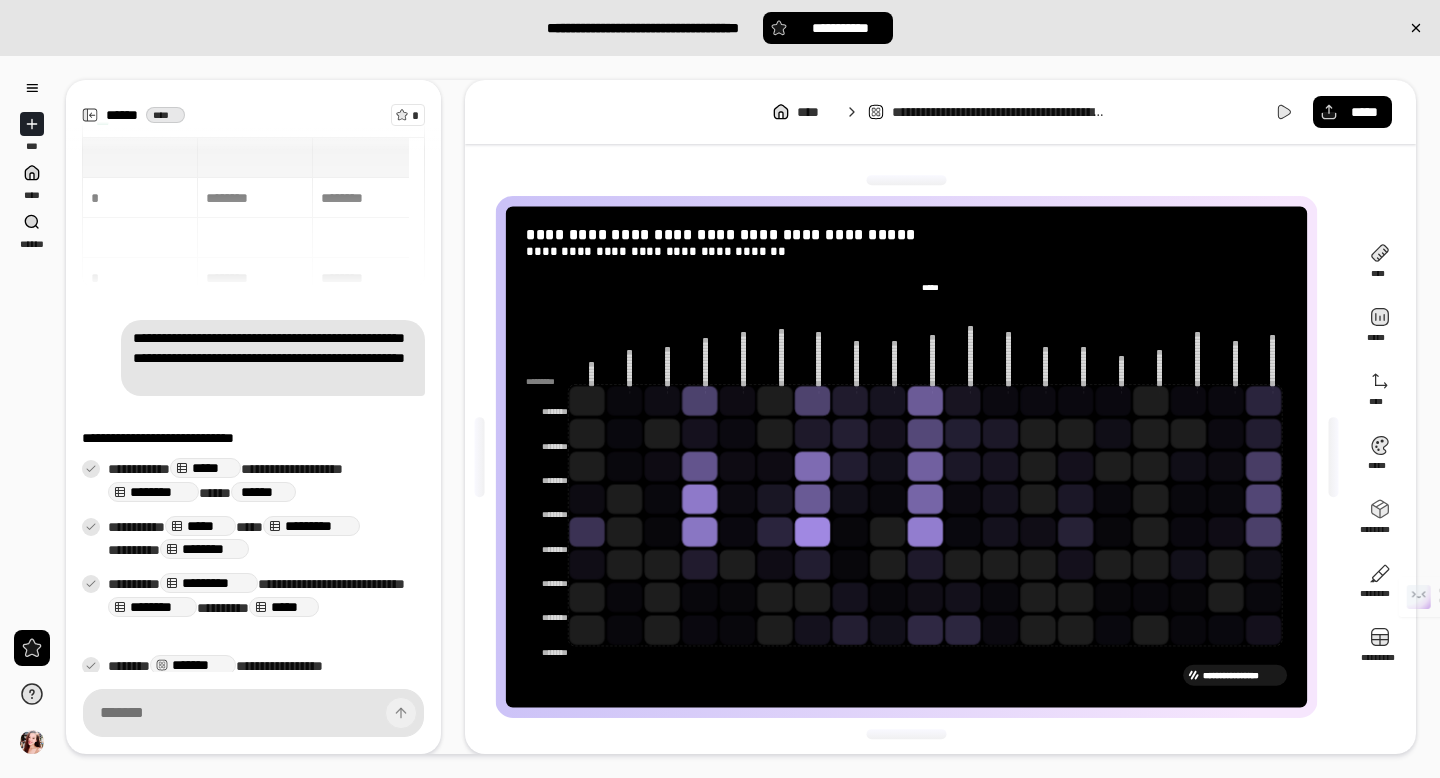 scroll, scrollTop: 85, scrollLeft: 0, axis: vertical 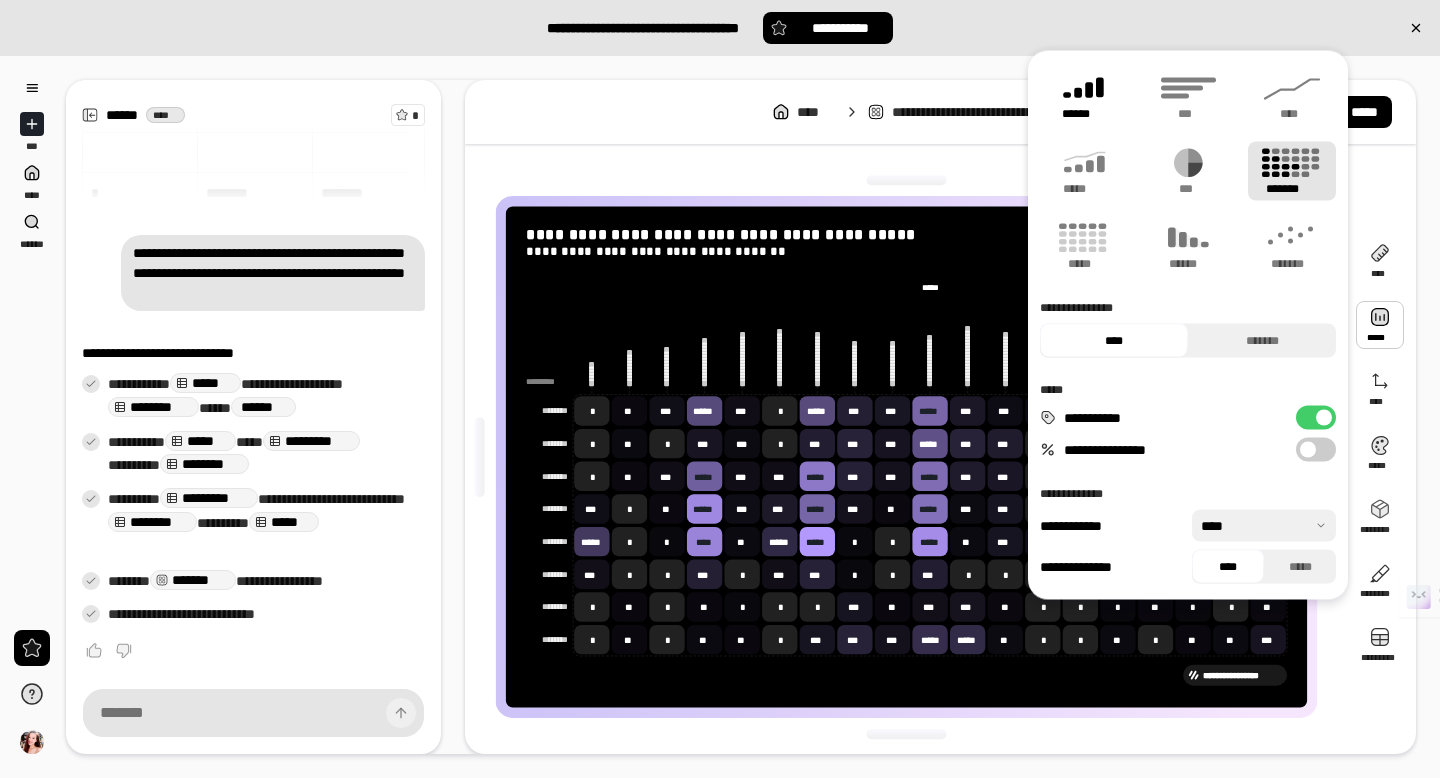 click 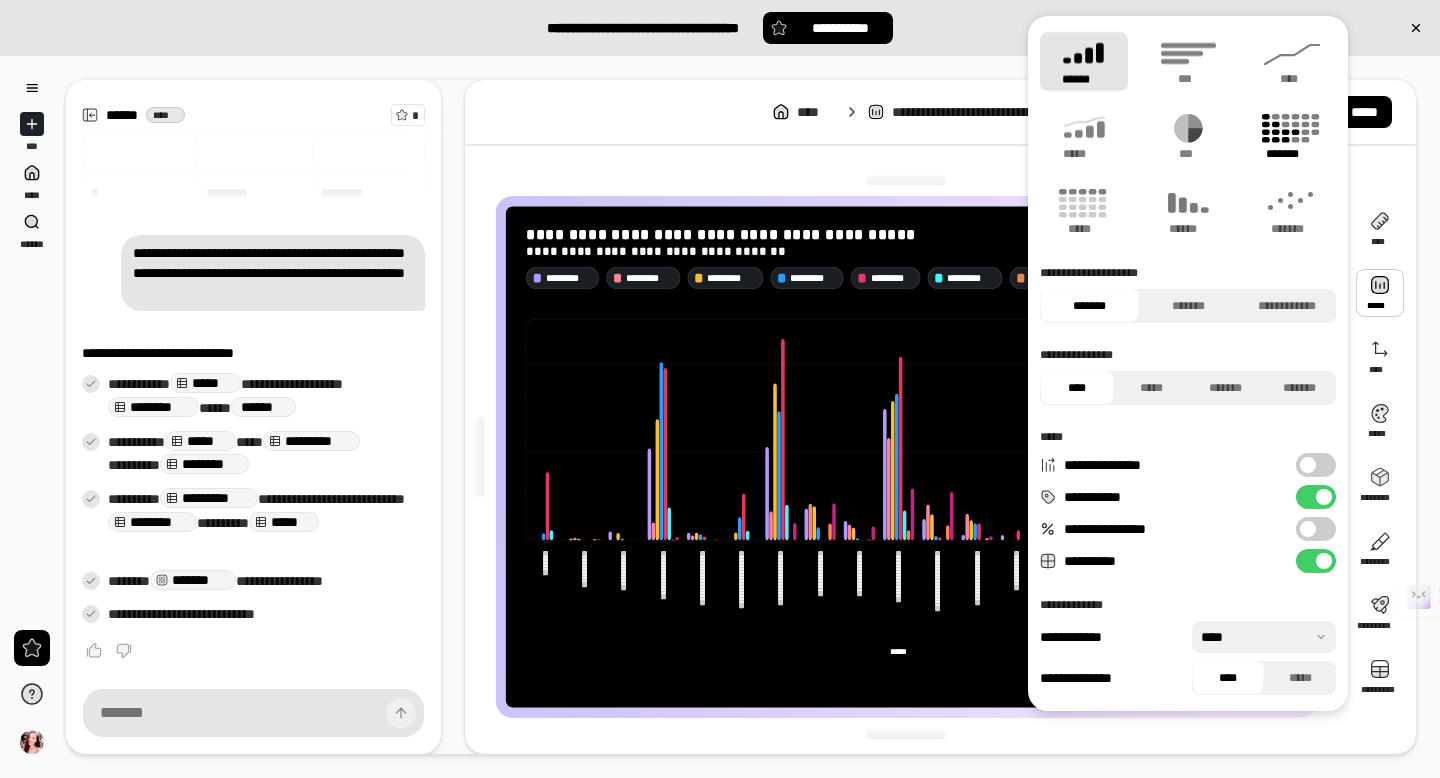 click 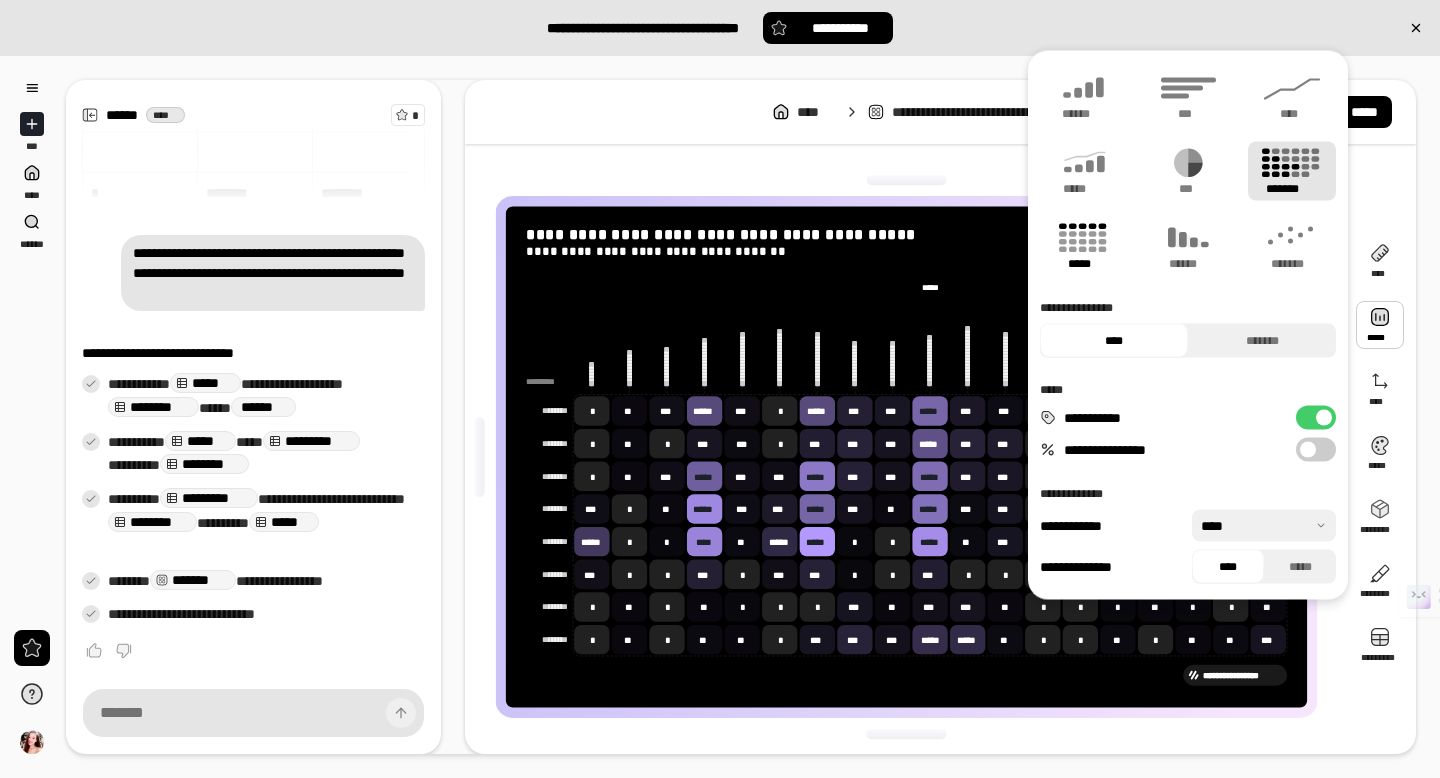 click on "*****" at bounding box center (1084, 246) 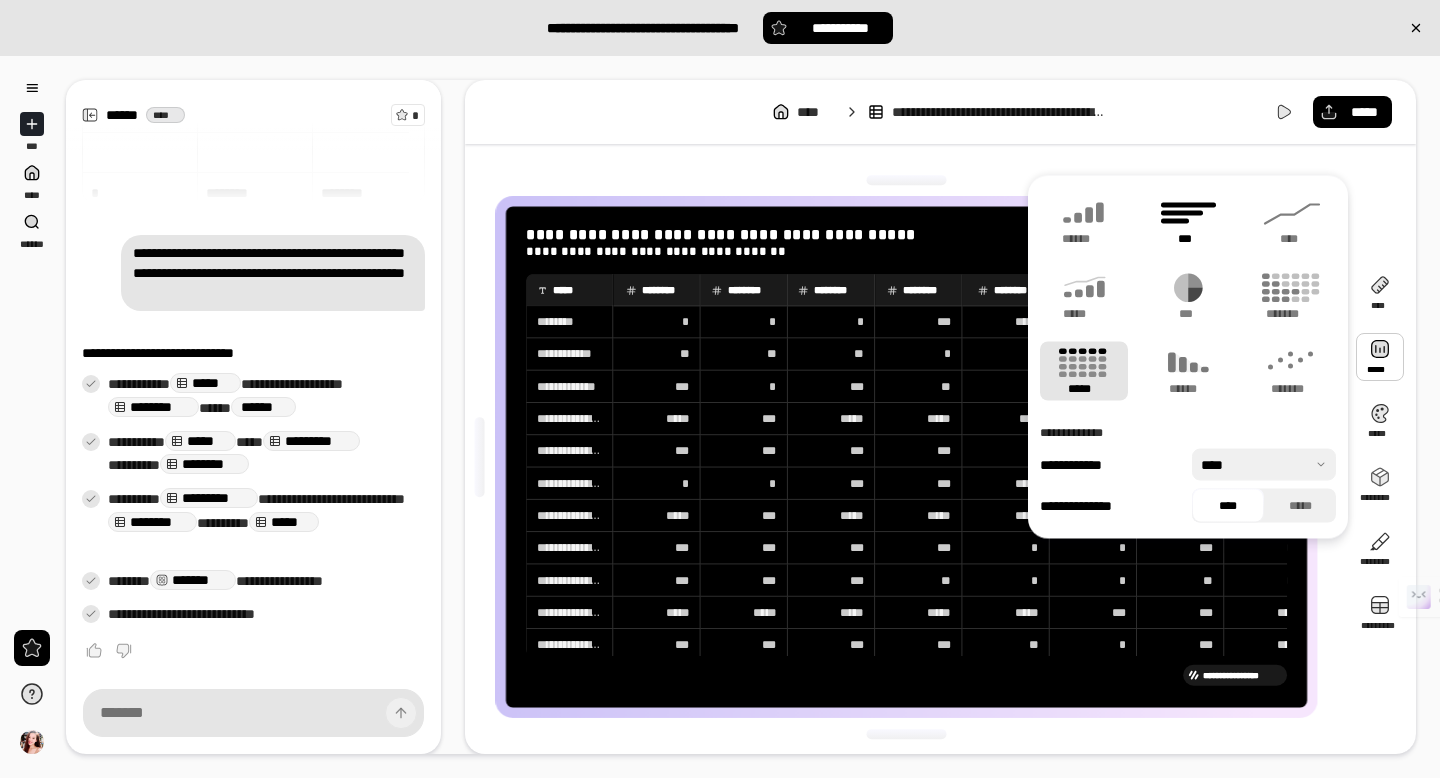 click on "***" at bounding box center (1188, 221) 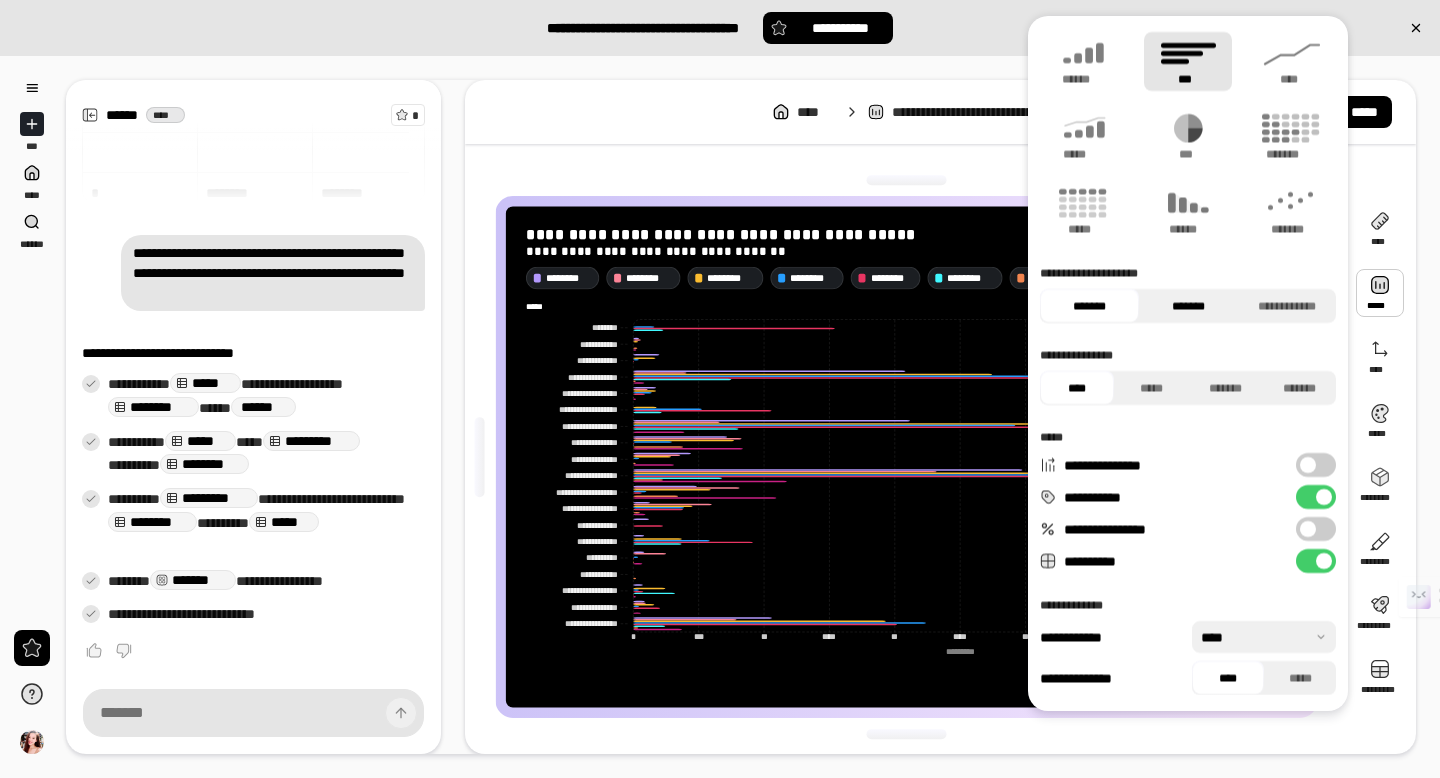 click on "*******" at bounding box center [1188, 306] 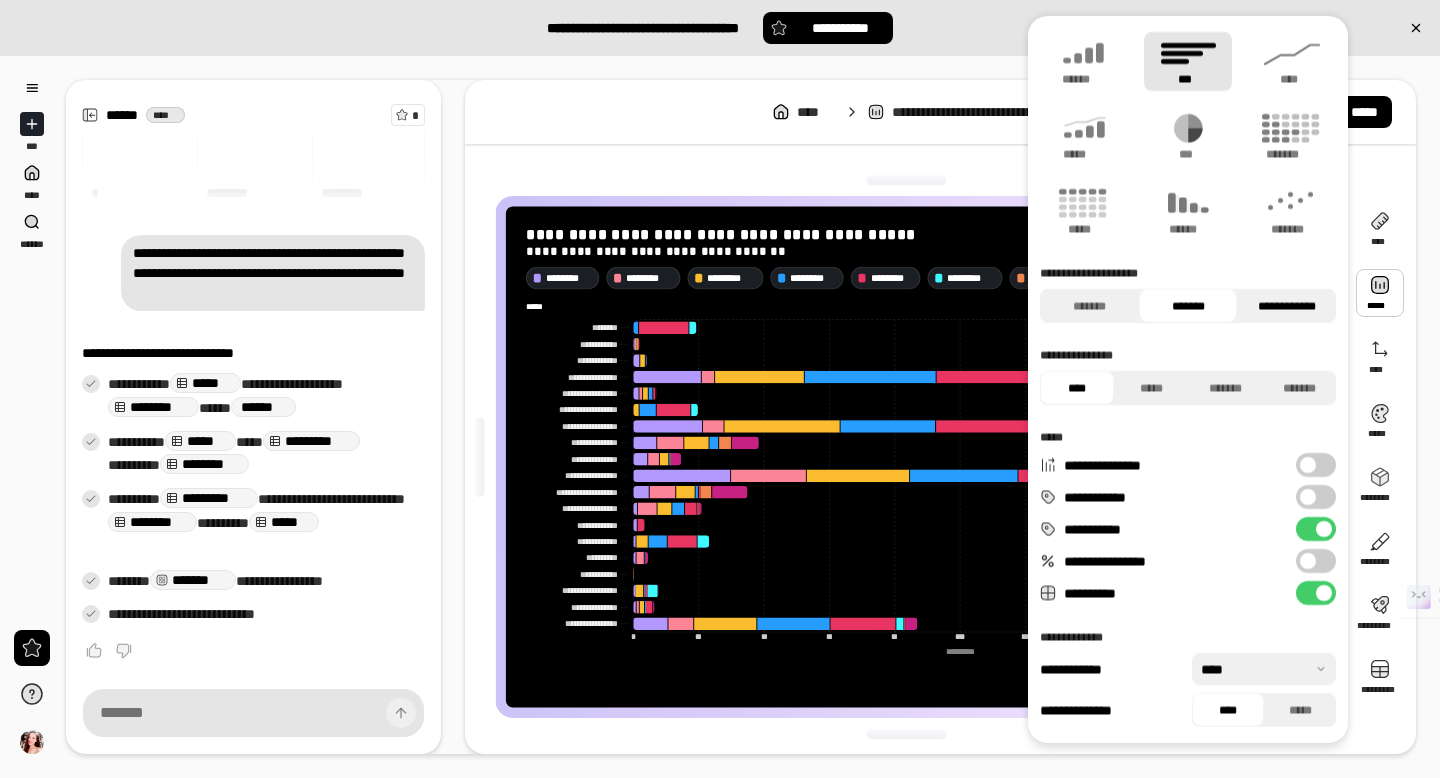 click on "**********" at bounding box center (1286, 306) 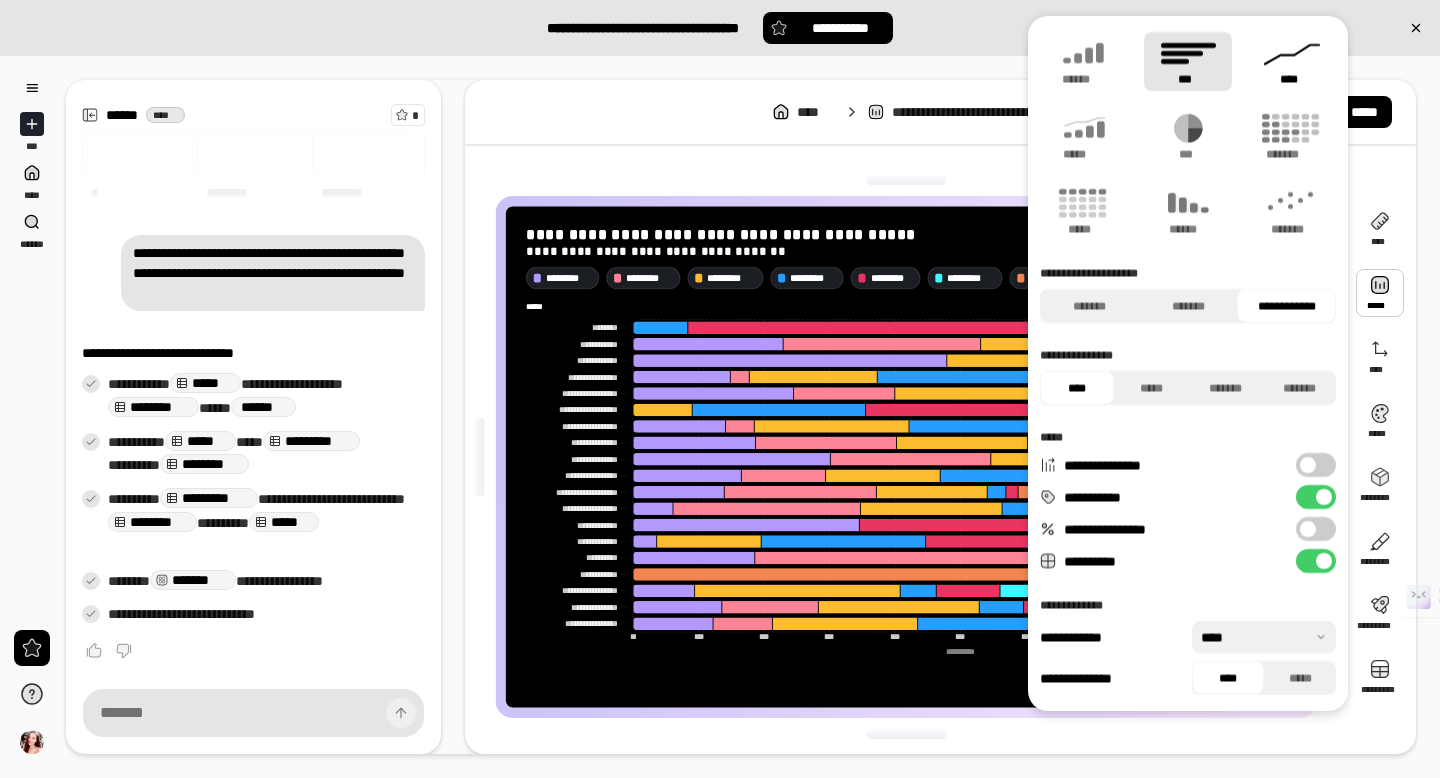 click on "****" at bounding box center [1292, 79] 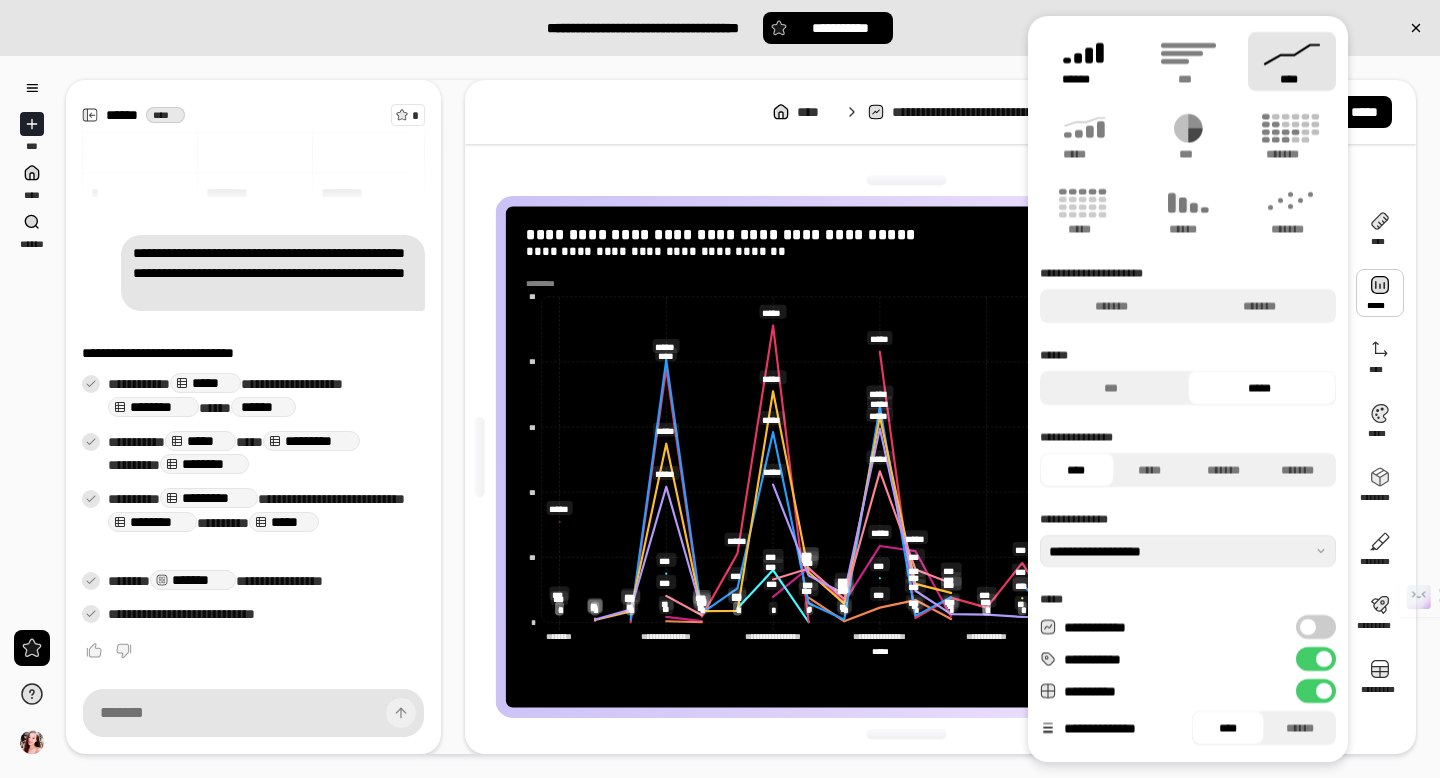 click 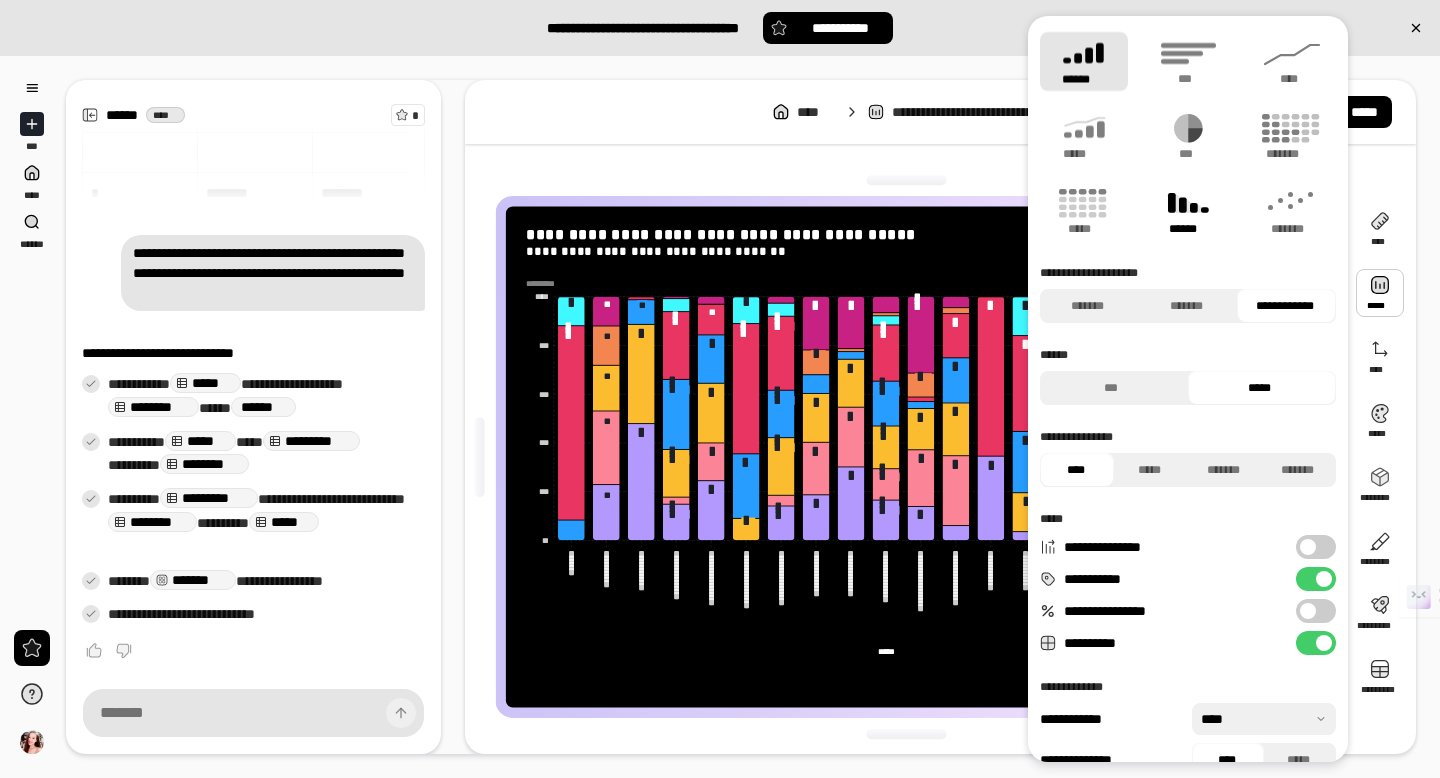 click 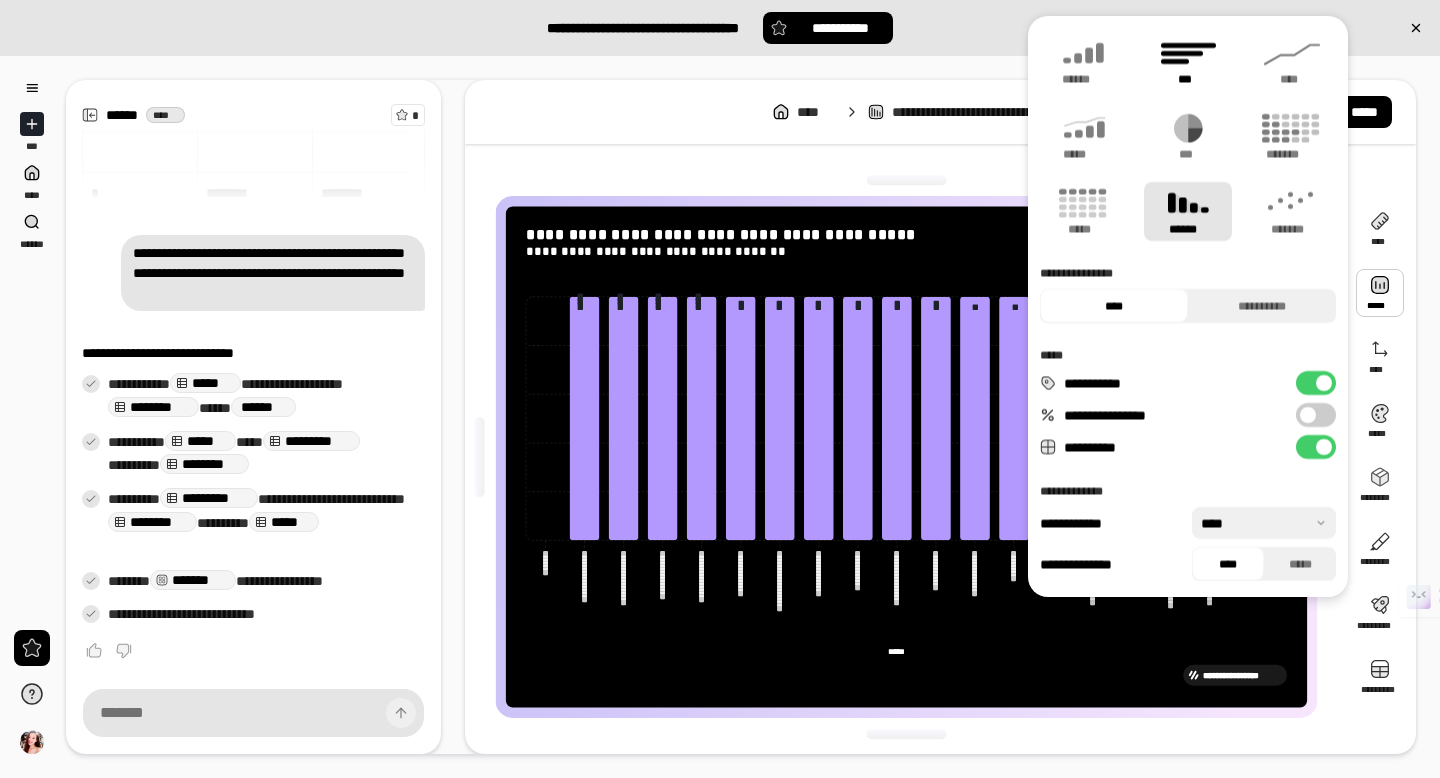 click 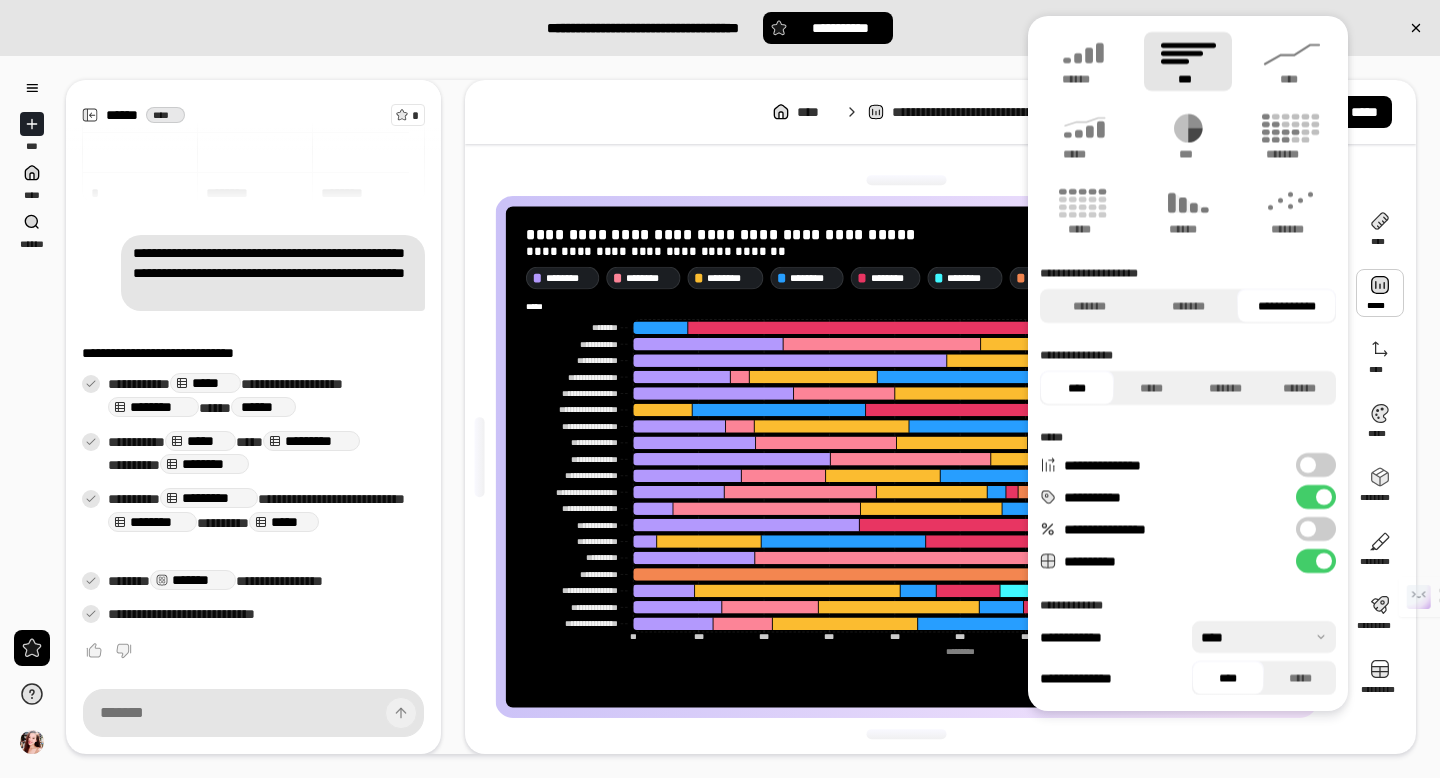 click at bounding box center (1308, 529) 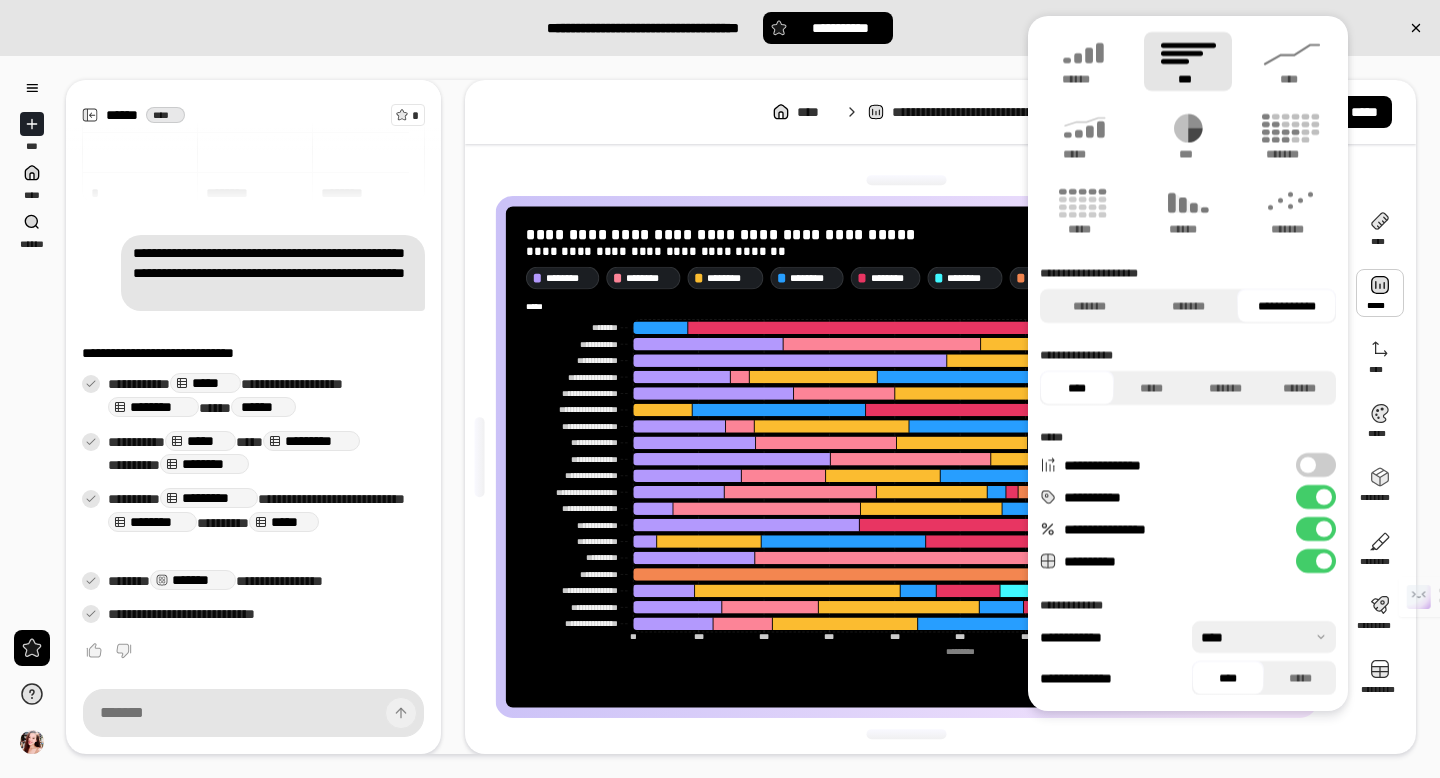 click on "**********" at bounding box center [1316, 465] 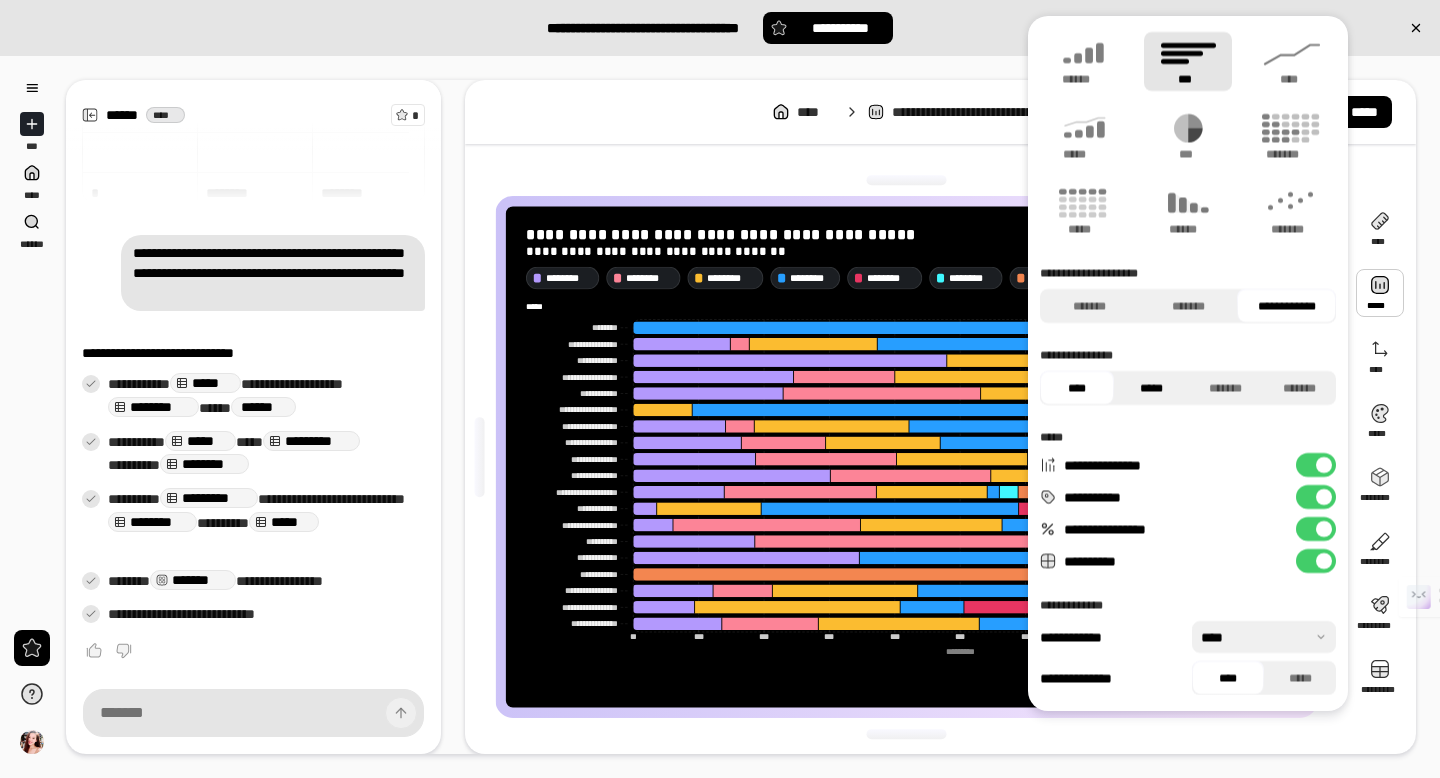 click on "*****" at bounding box center (1151, 388) 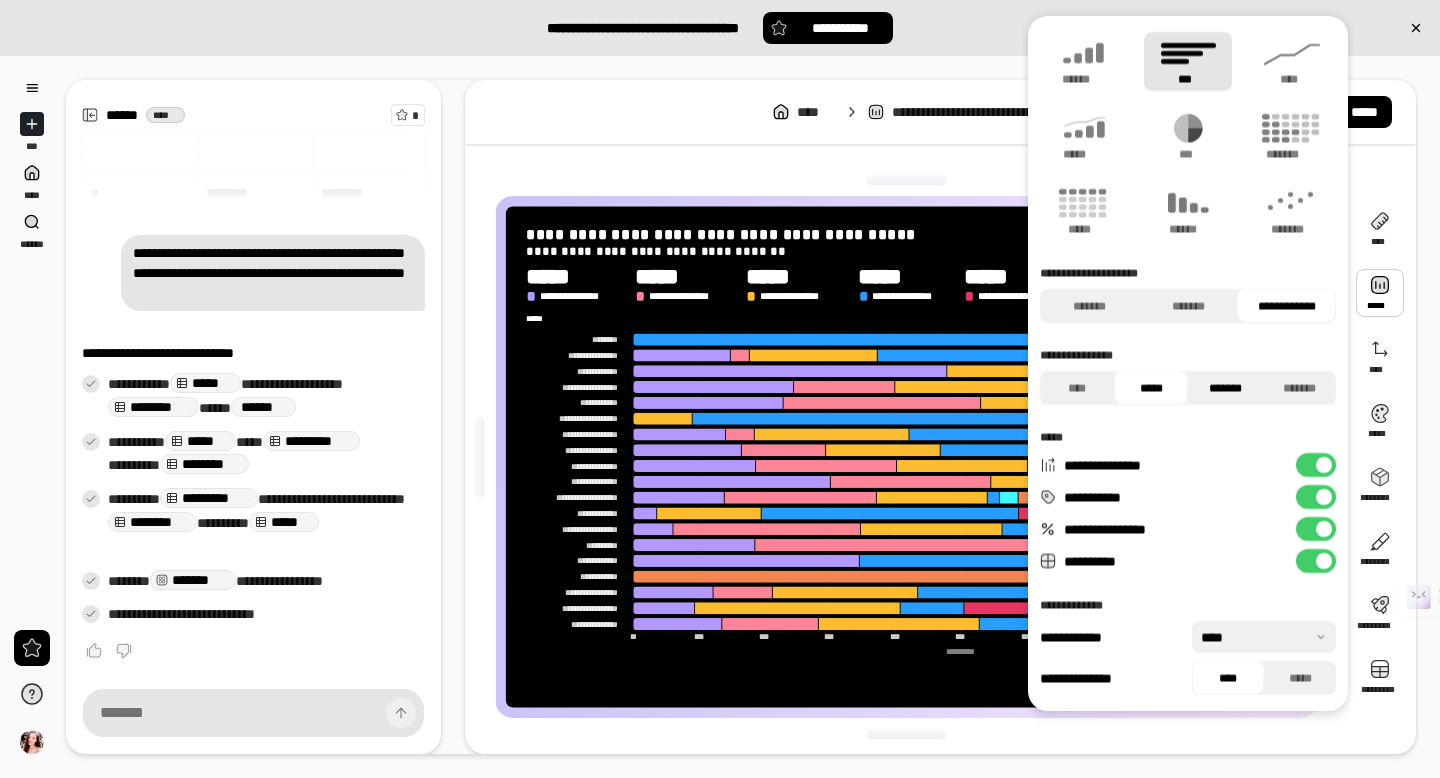 click on "*******" at bounding box center [1225, 388] 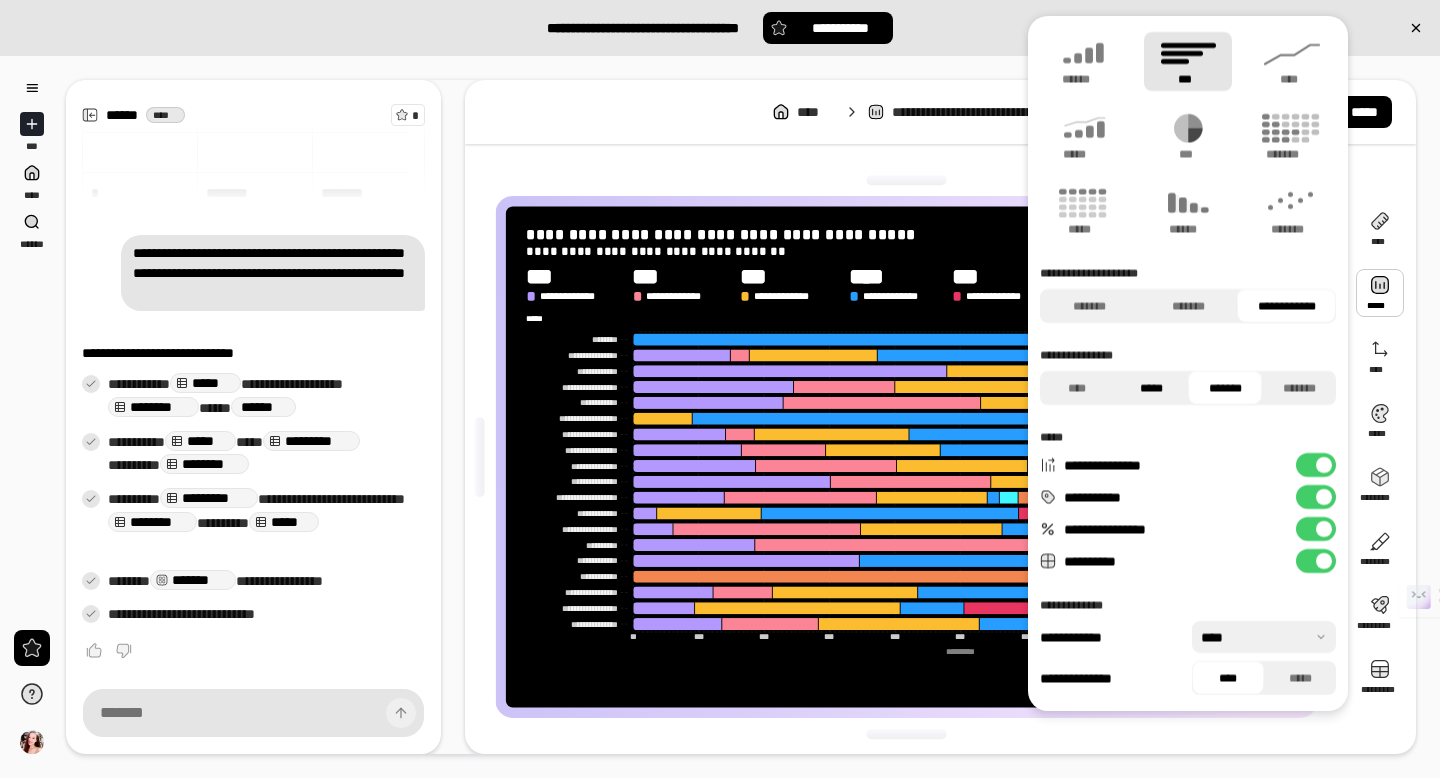 click on "*****" at bounding box center (1151, 388) 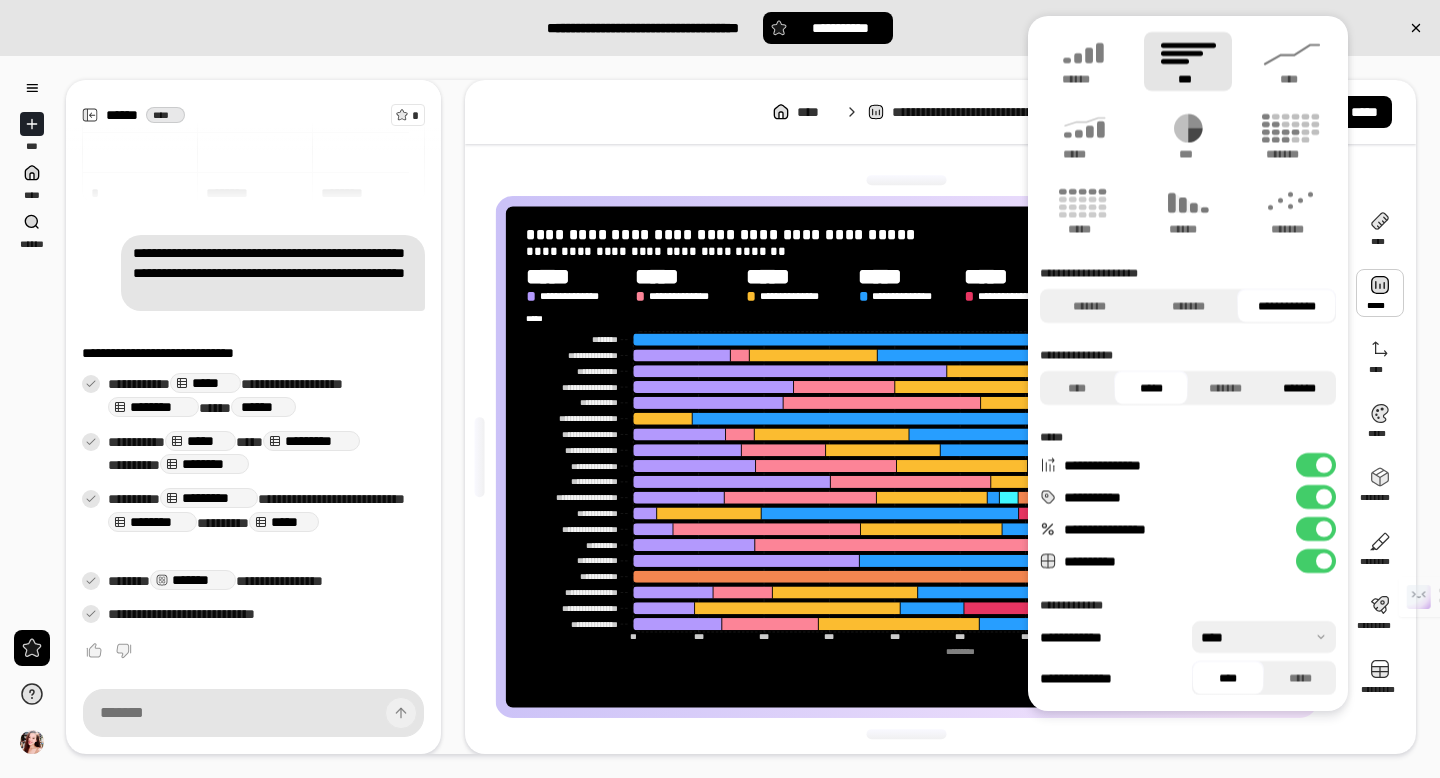 click on "*******" at bounding box center [1299, 388] 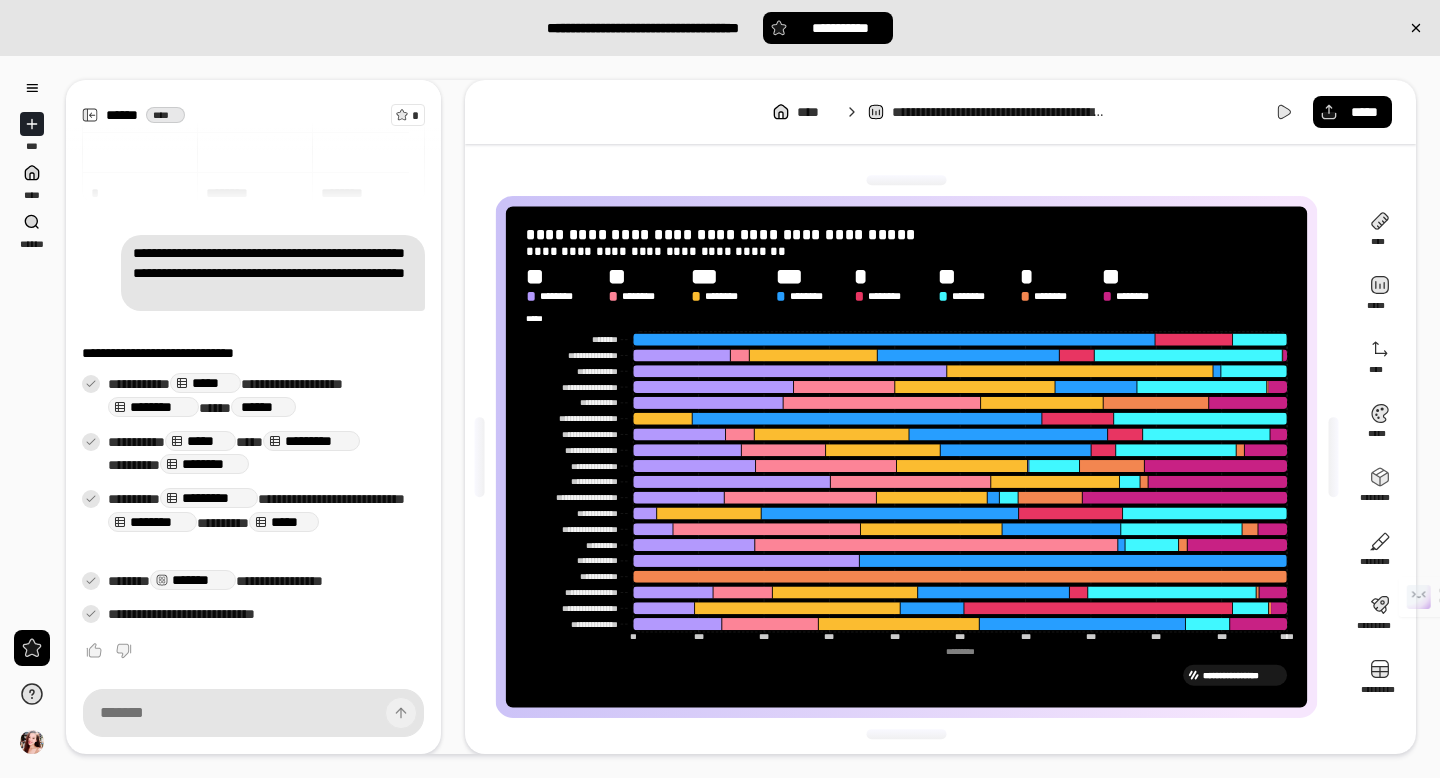 click on "**********" at bounding box center [720, 417] 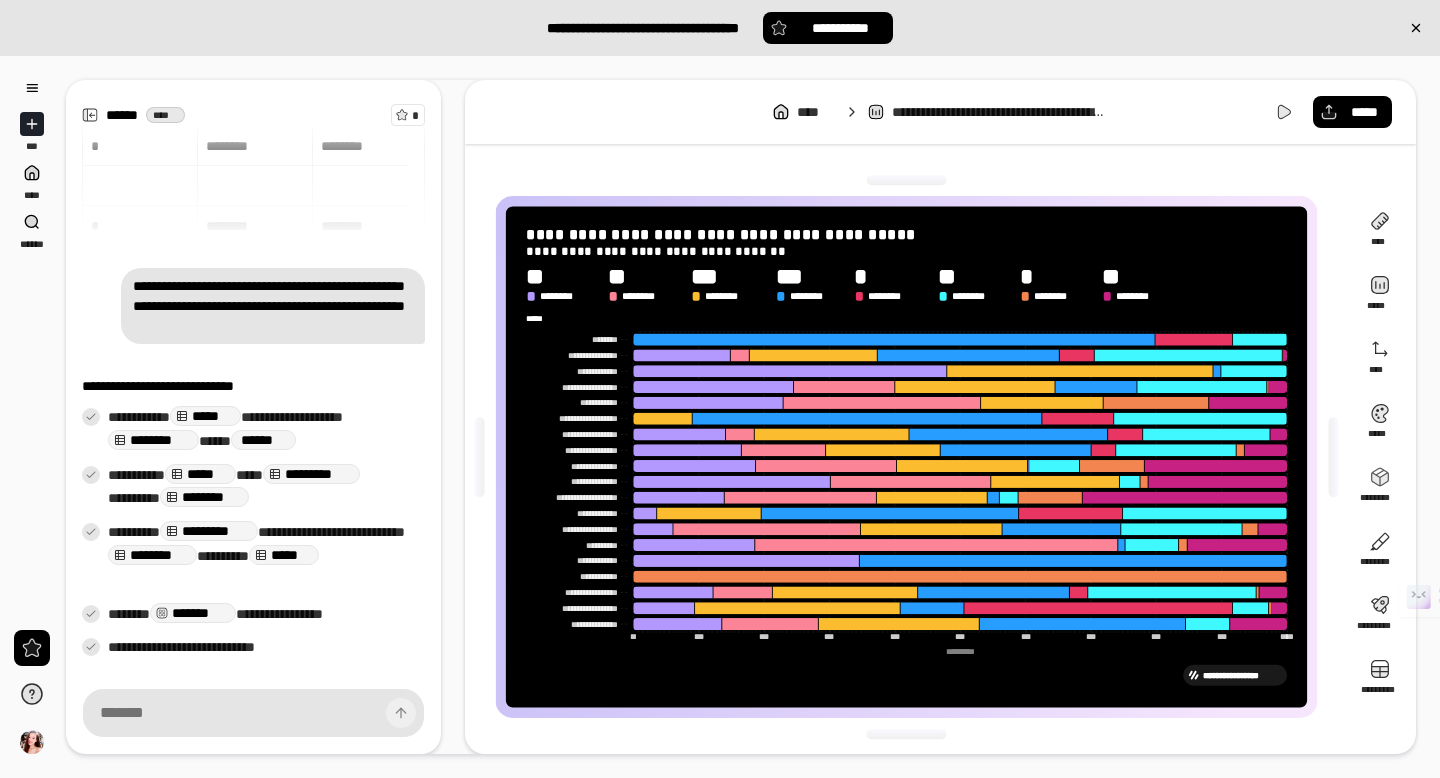 scroll, scrollTop: 0, scrollLeft: 0, axis: both 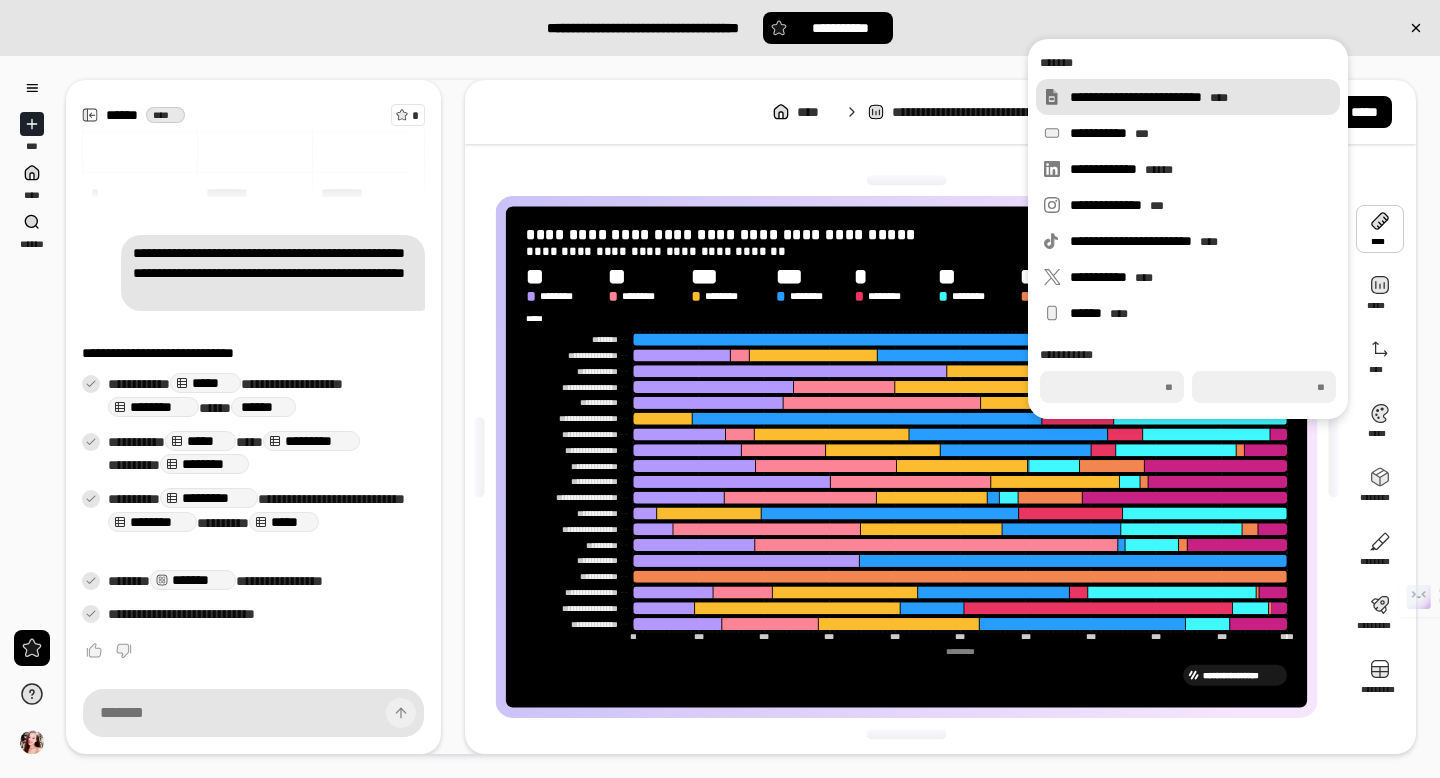 click on "**********" at bounding box center [1188, 97] 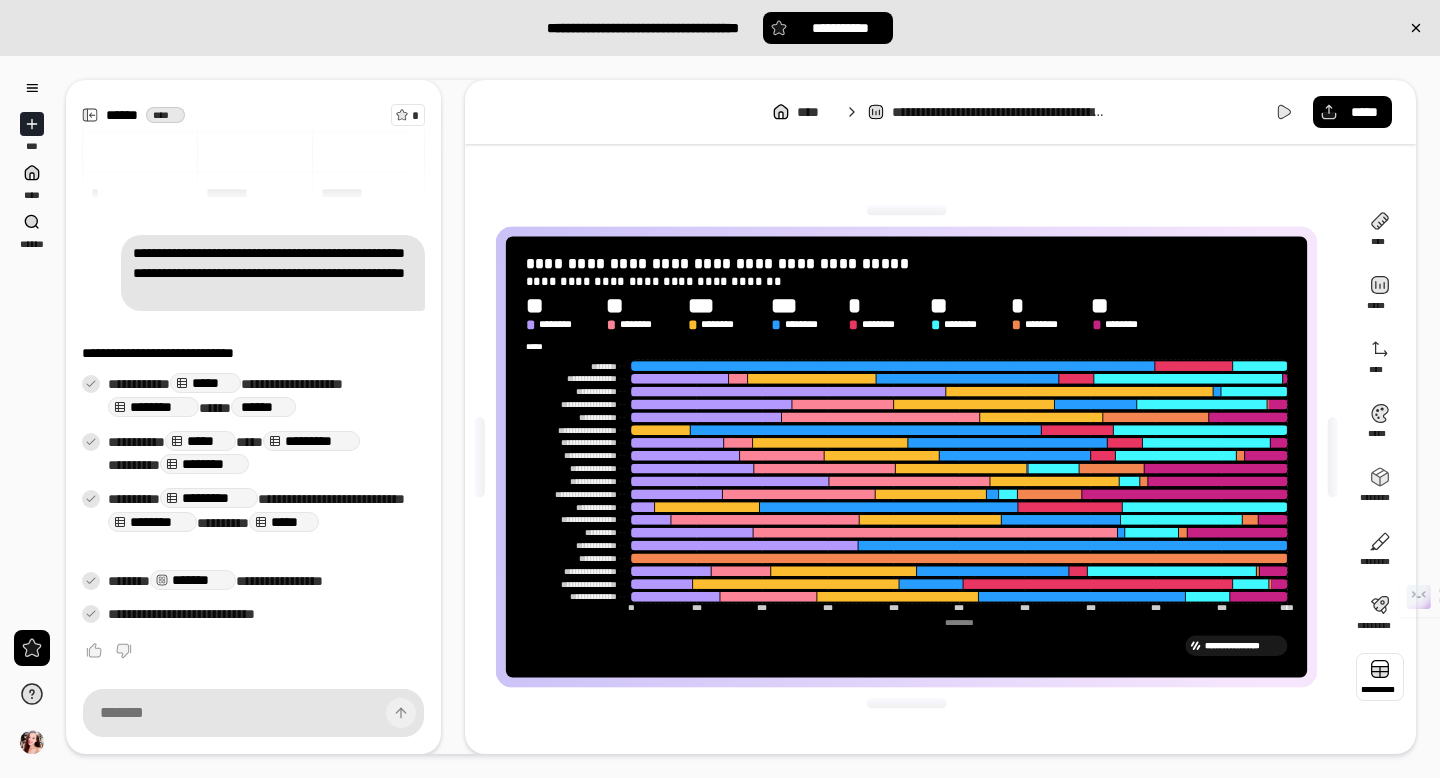 click at bounding box center (1380, 677) 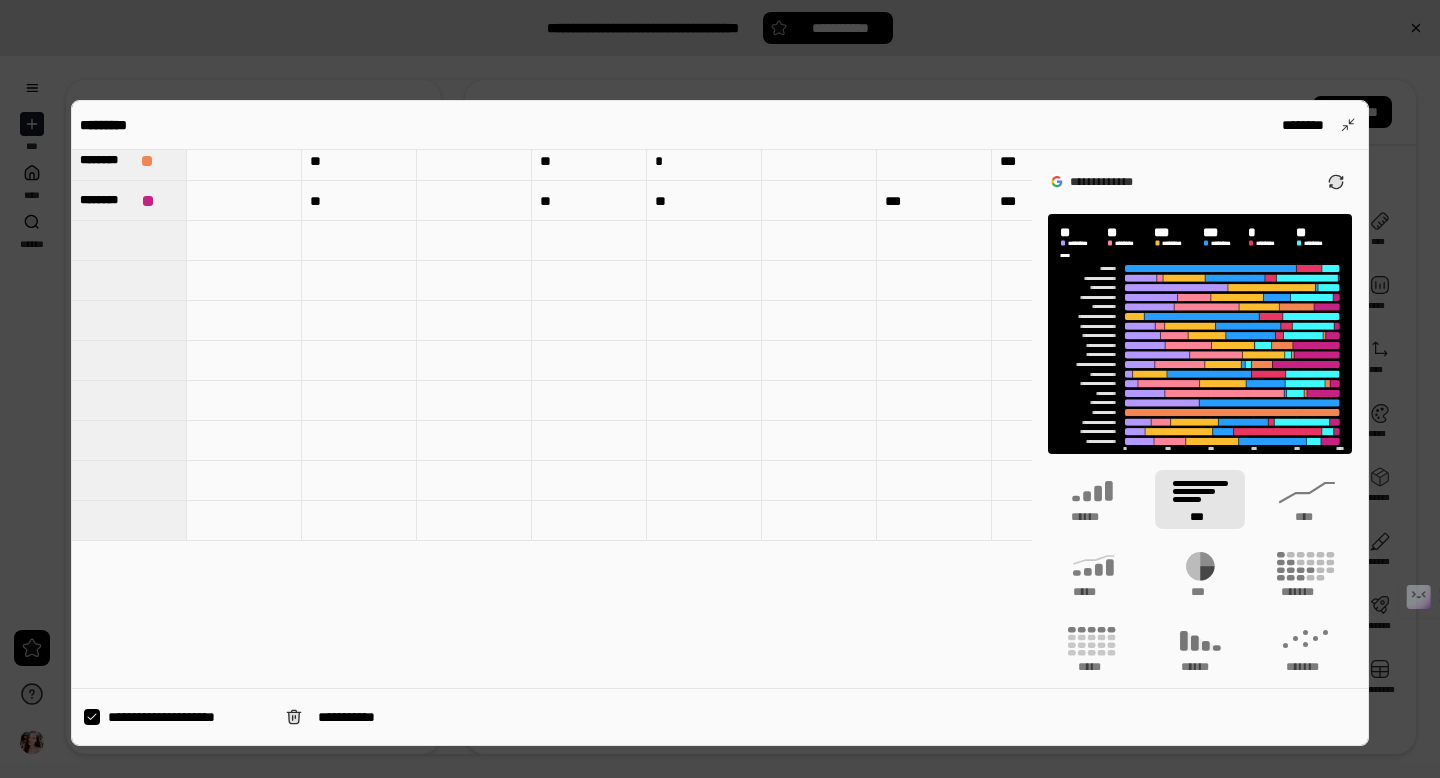 scroll, scrollTop: 0, scrollLeft: 0, axis: both 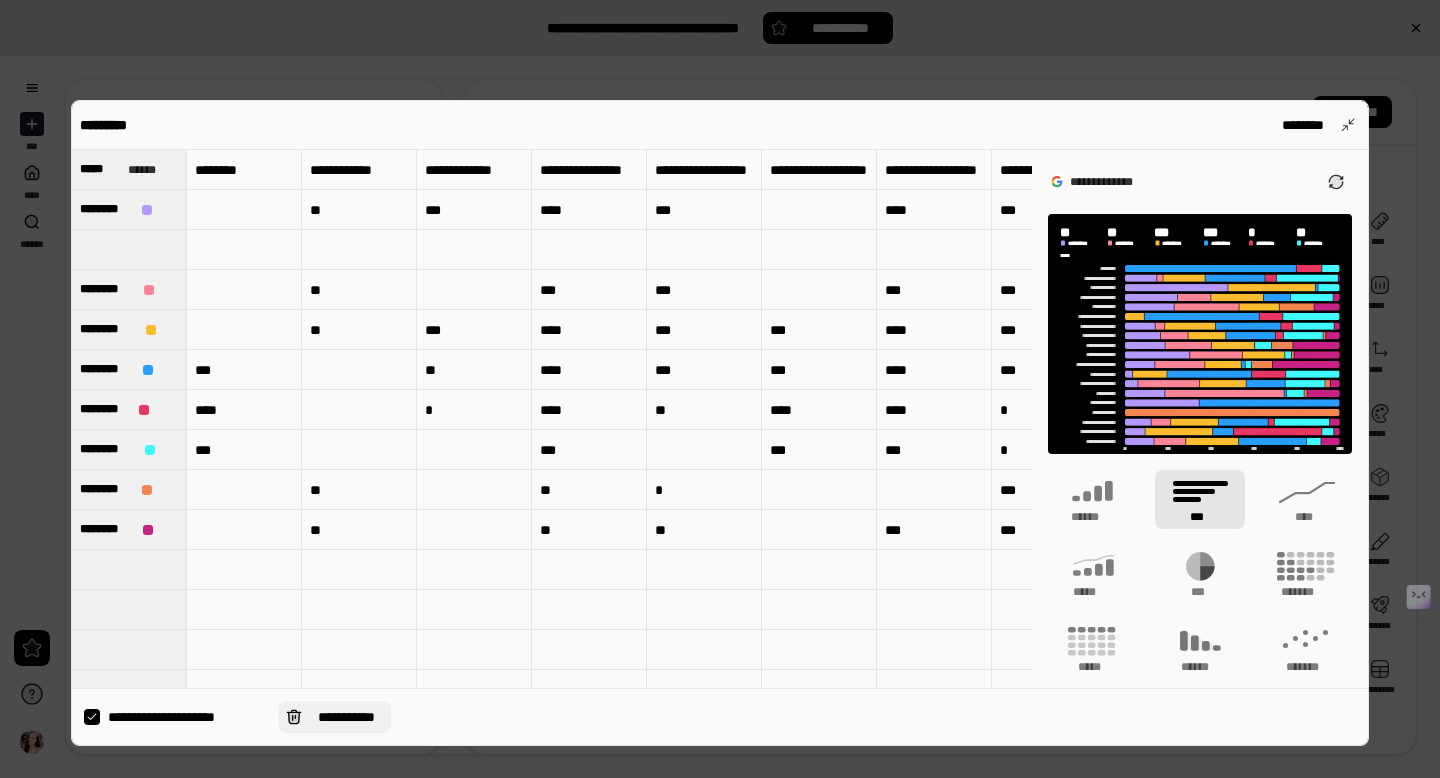 click on "**********" at bounding box center [334, 717] 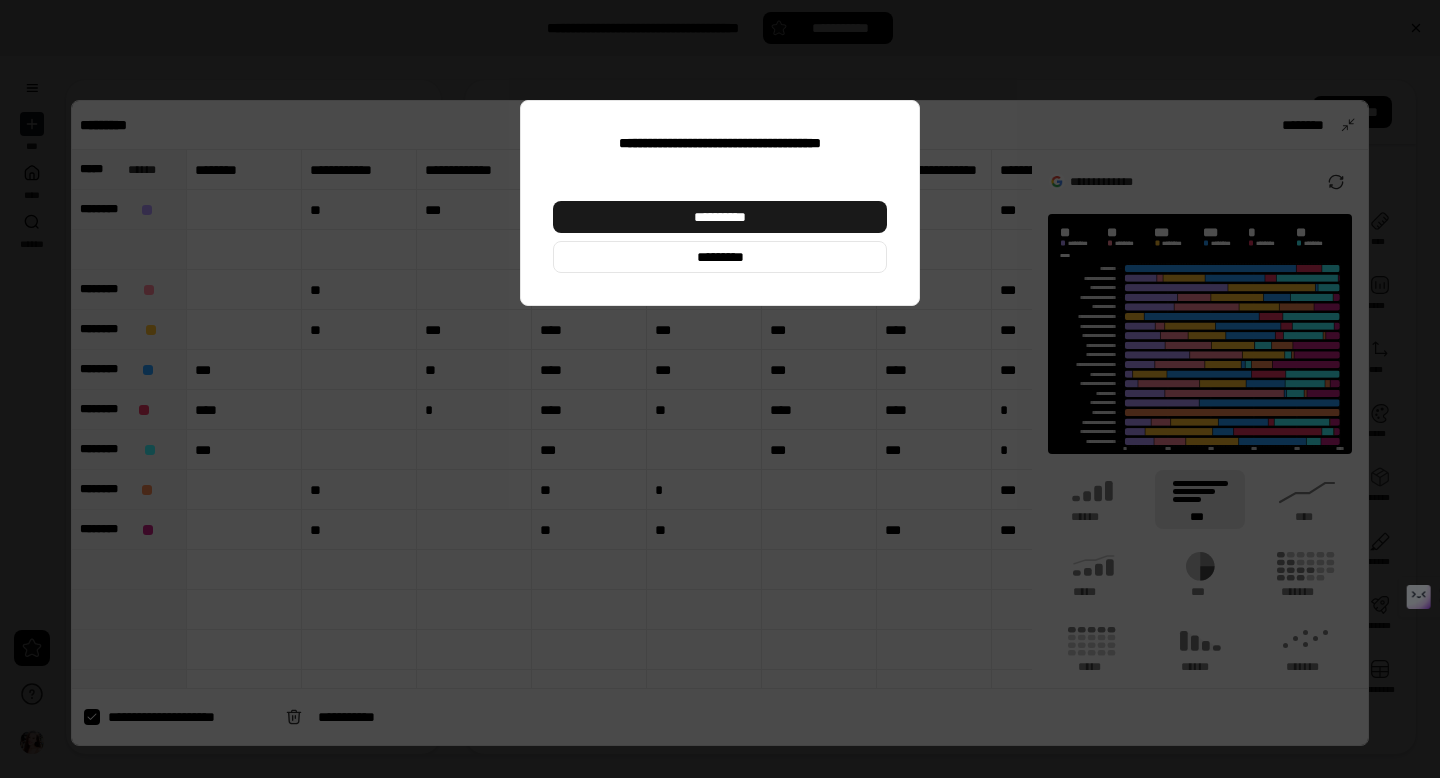 click on "**********" at bounding box center (720, 217) 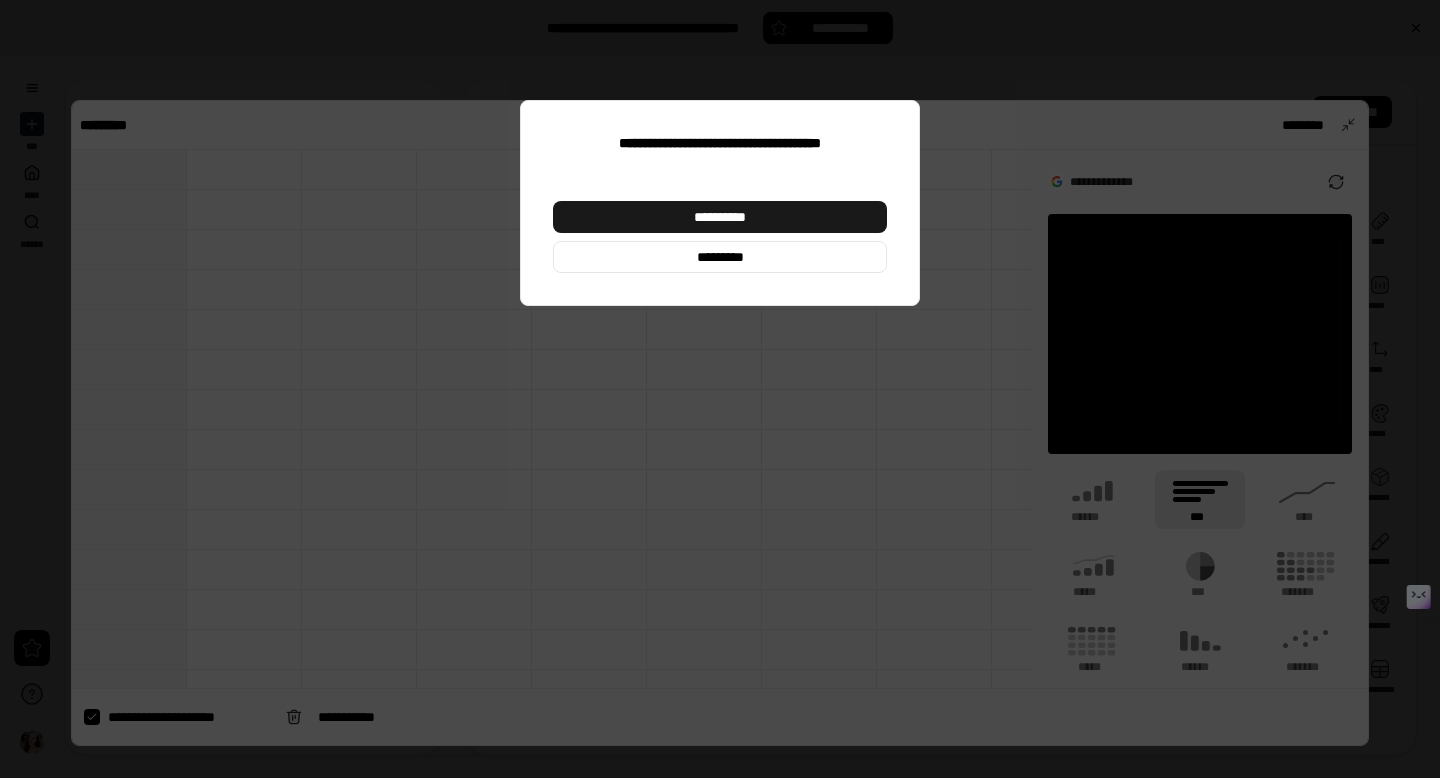 type 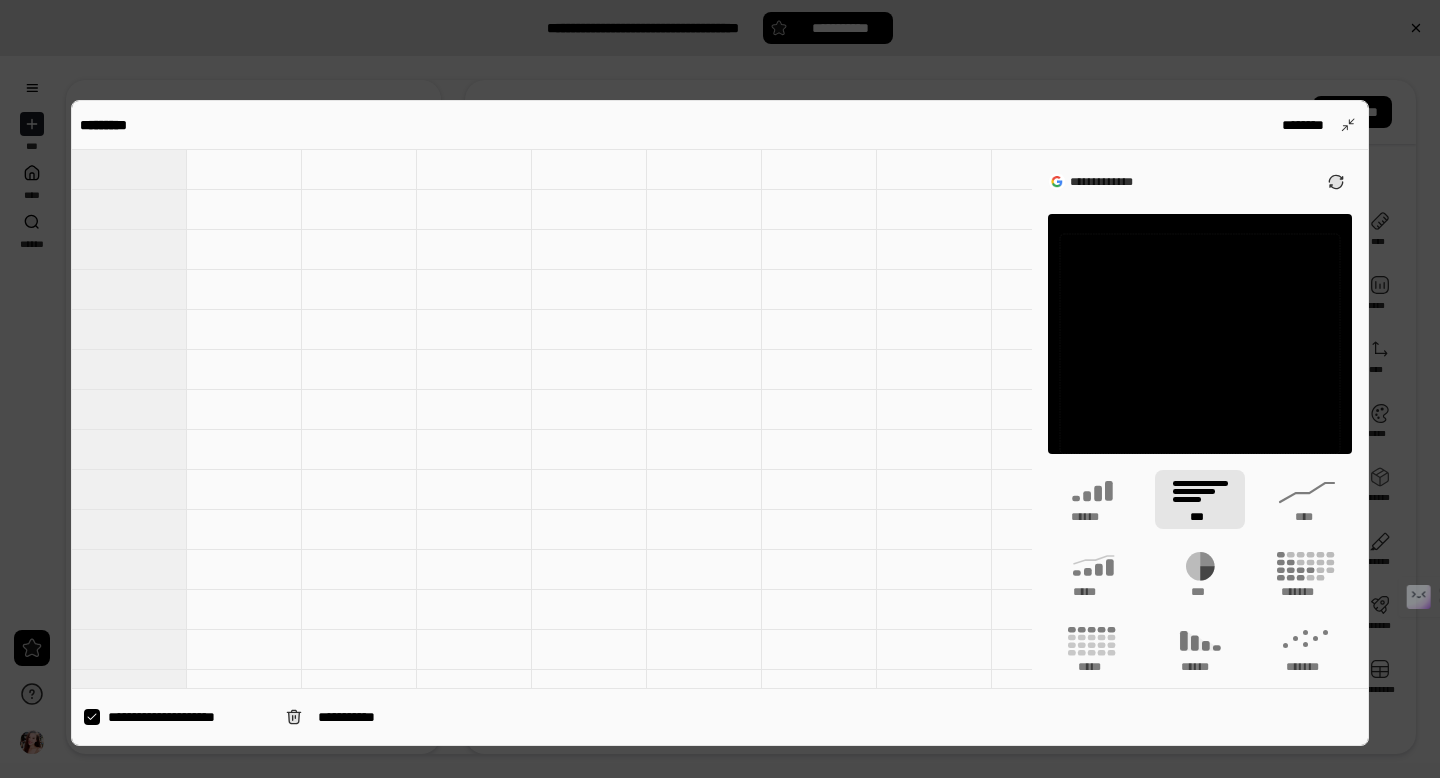 click at bounding box center [244, 170] 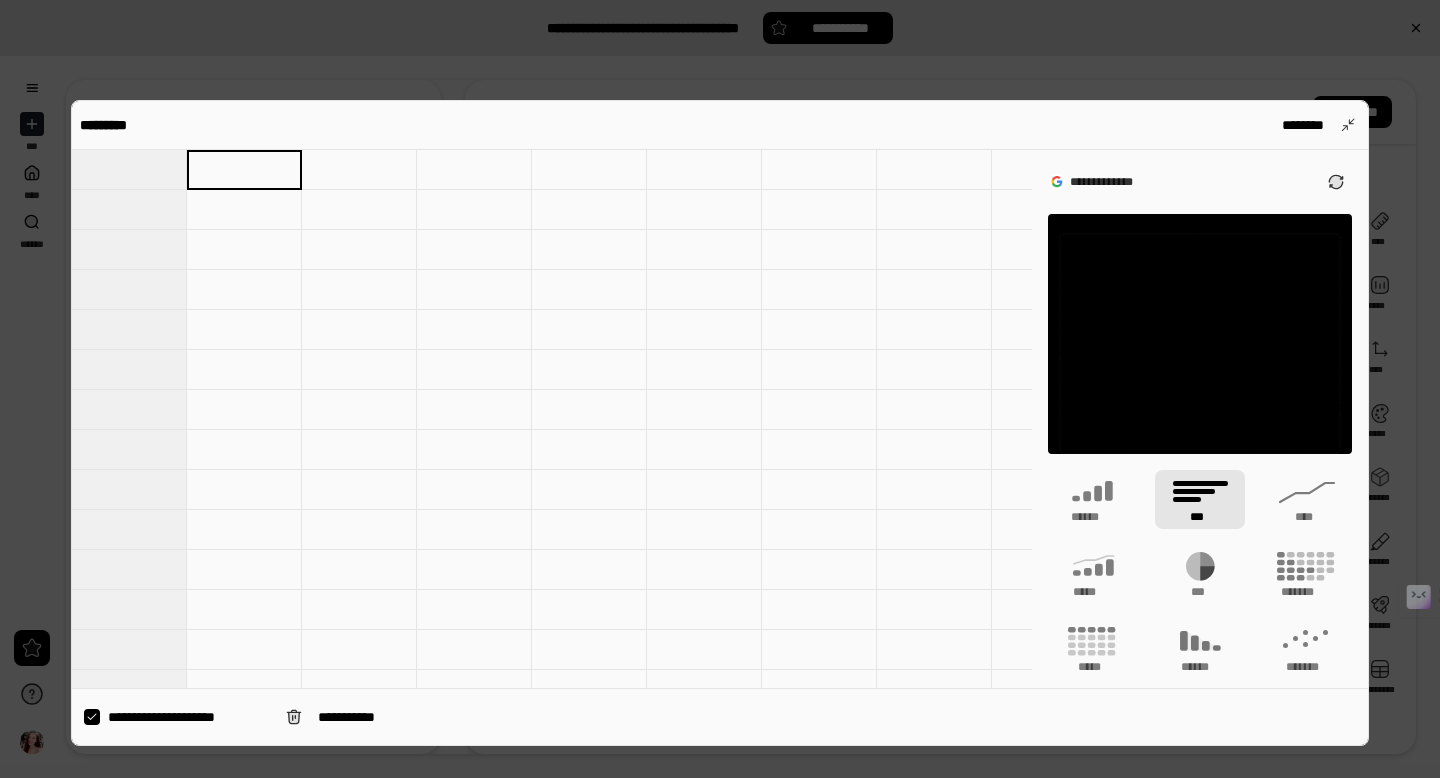 type on "**********" 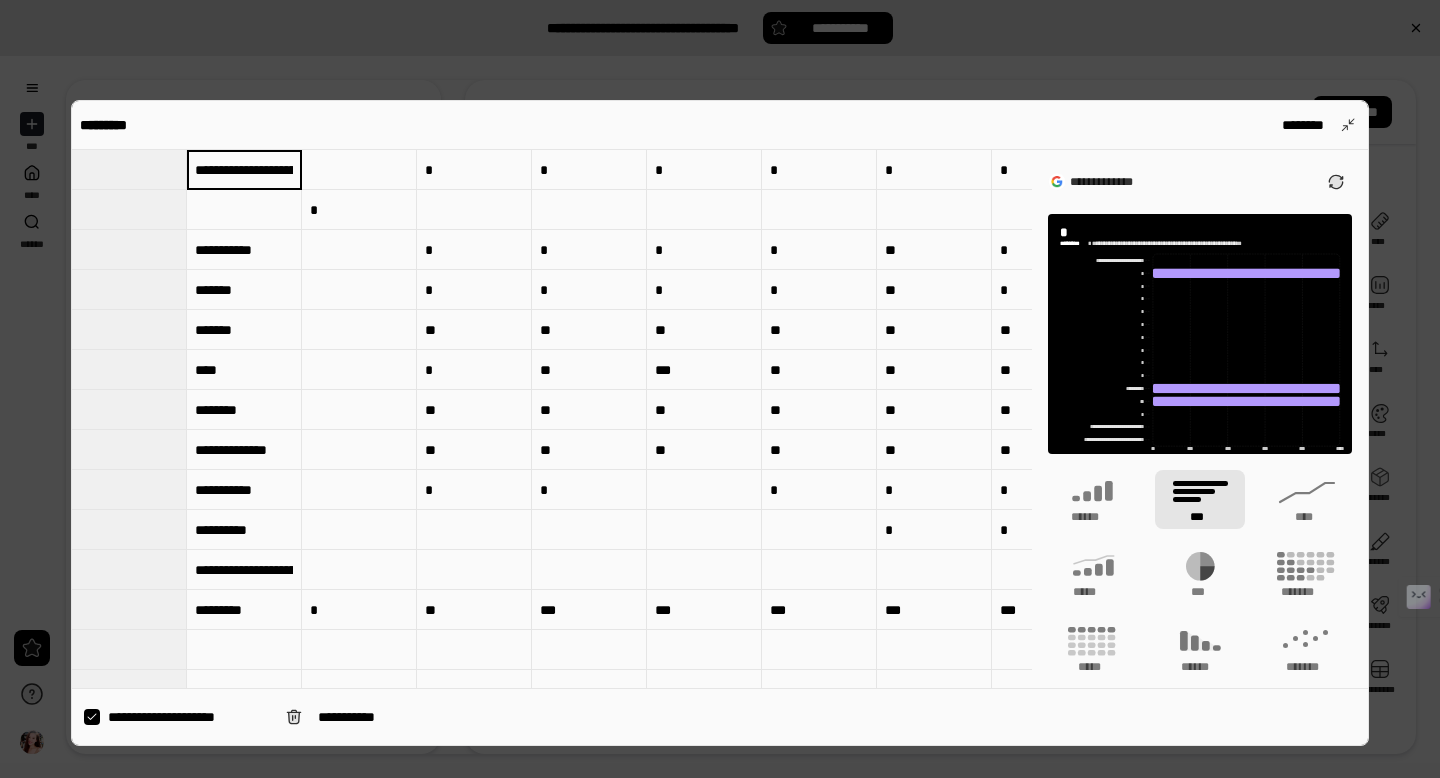 drag, startPoint x: 344, startPoint y: 169, endPoint x: 351, endPoint y: 193, distance: 25 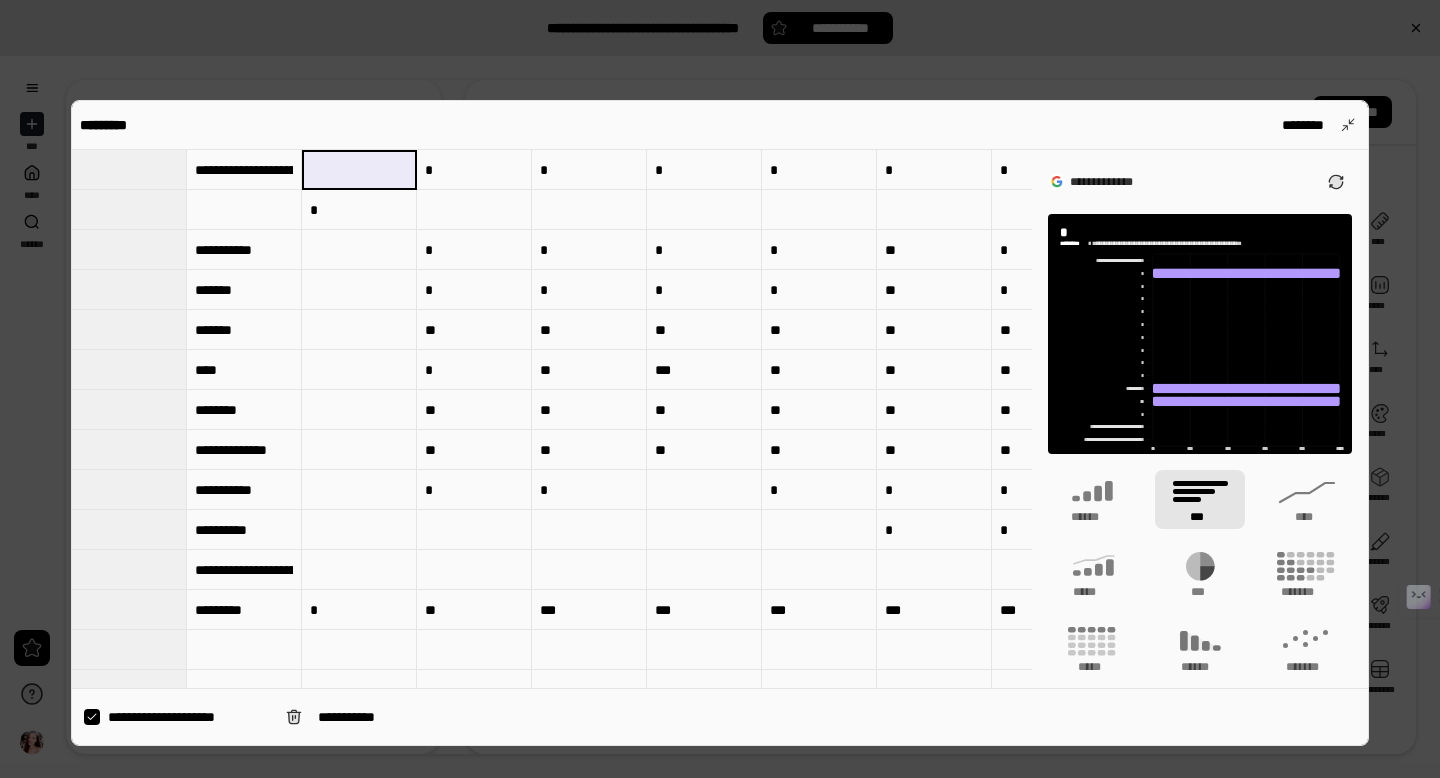 click on "*" at bounding box center (359, 610) 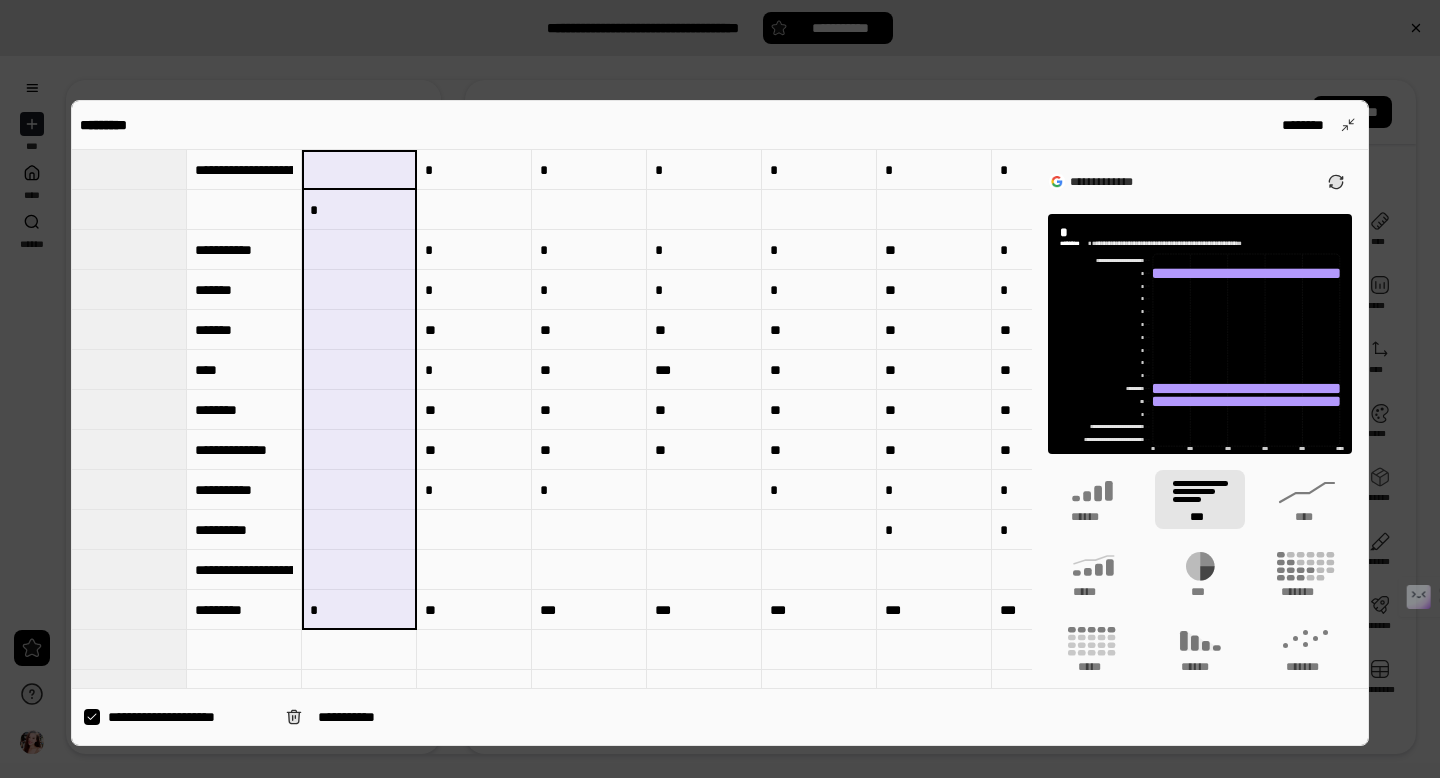 click on "*" at bounding box center (474, 170) 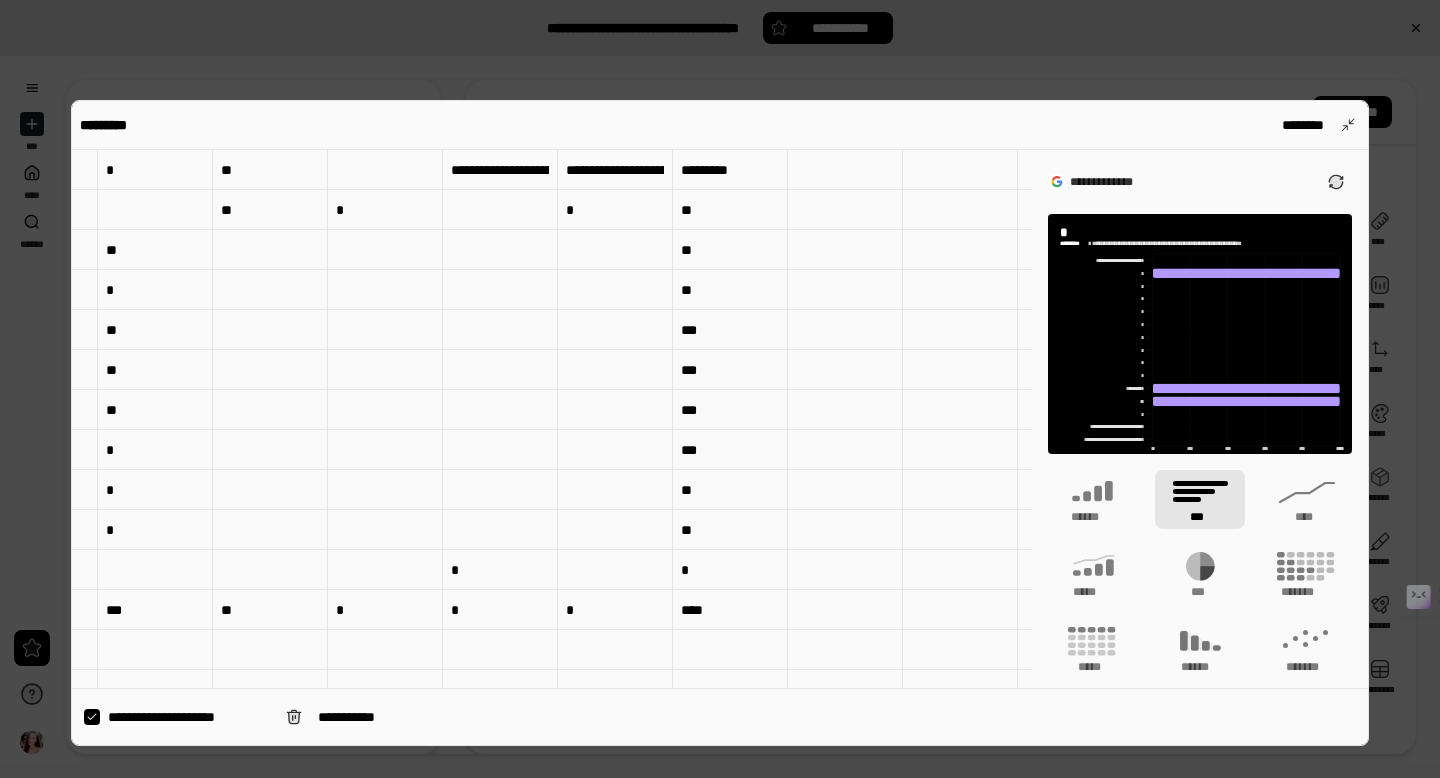 scroll, scrollTop: 0, scrollLeft: 1122, axis: horizontal 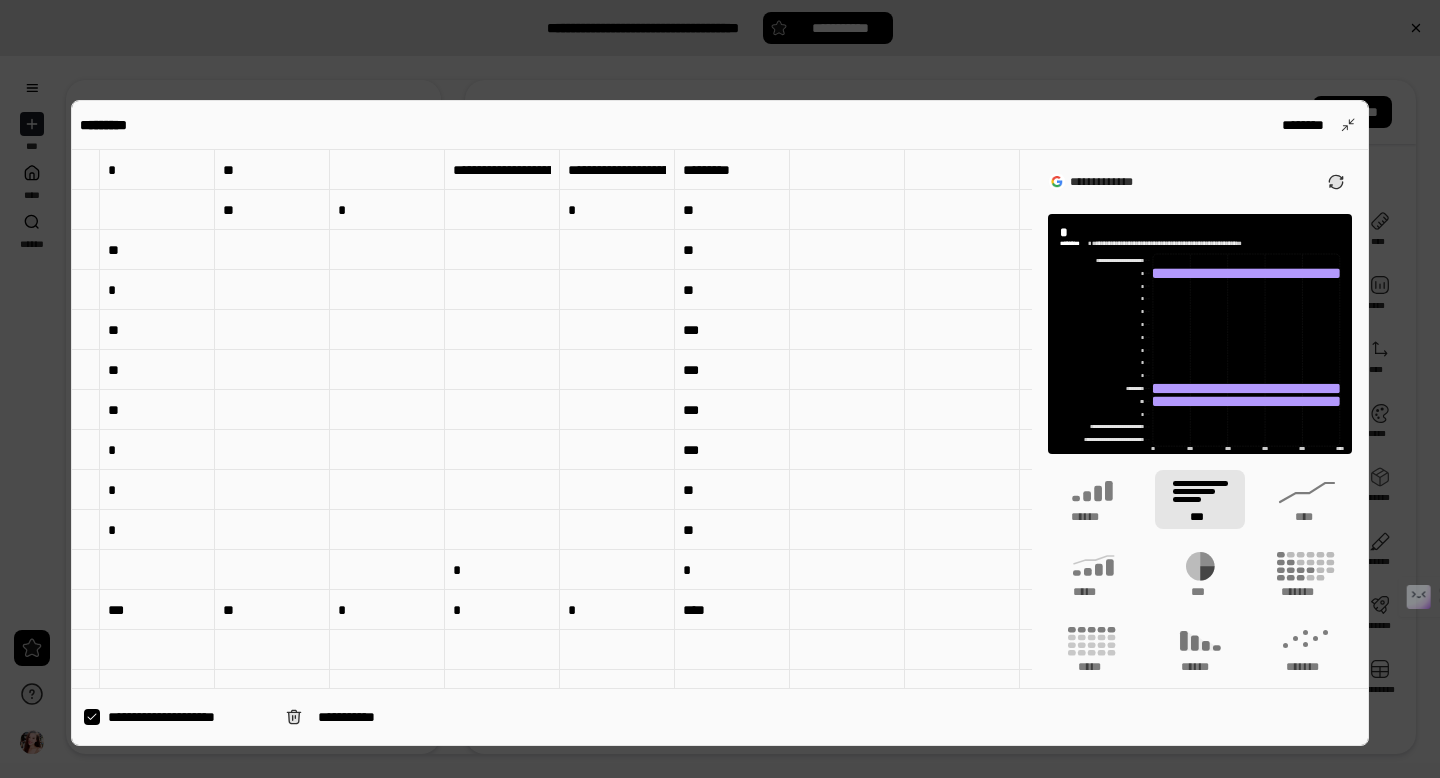 drag, startPoint x: 729, startPoint y: 594, endPoint x: 731, endPoint y: 609, distance: 15.132746 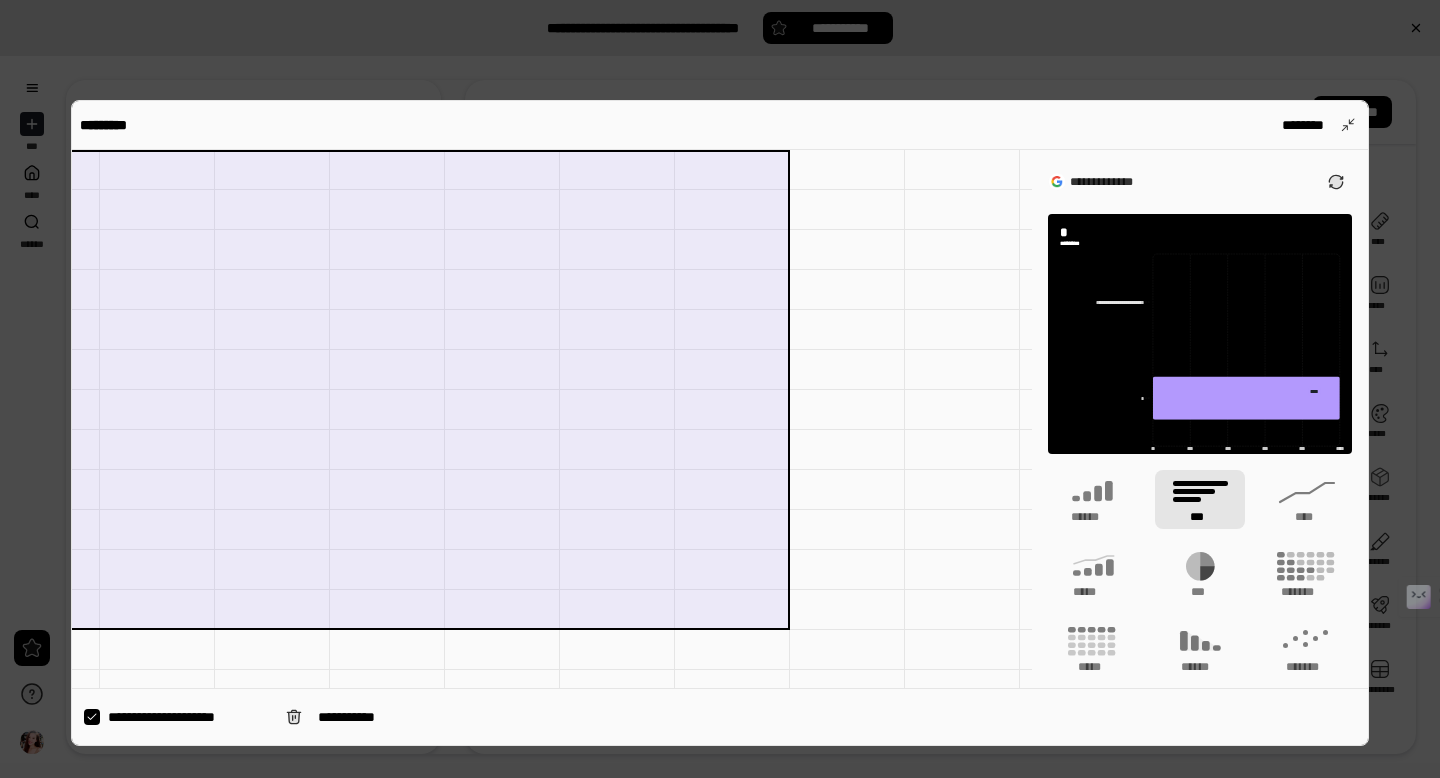 type 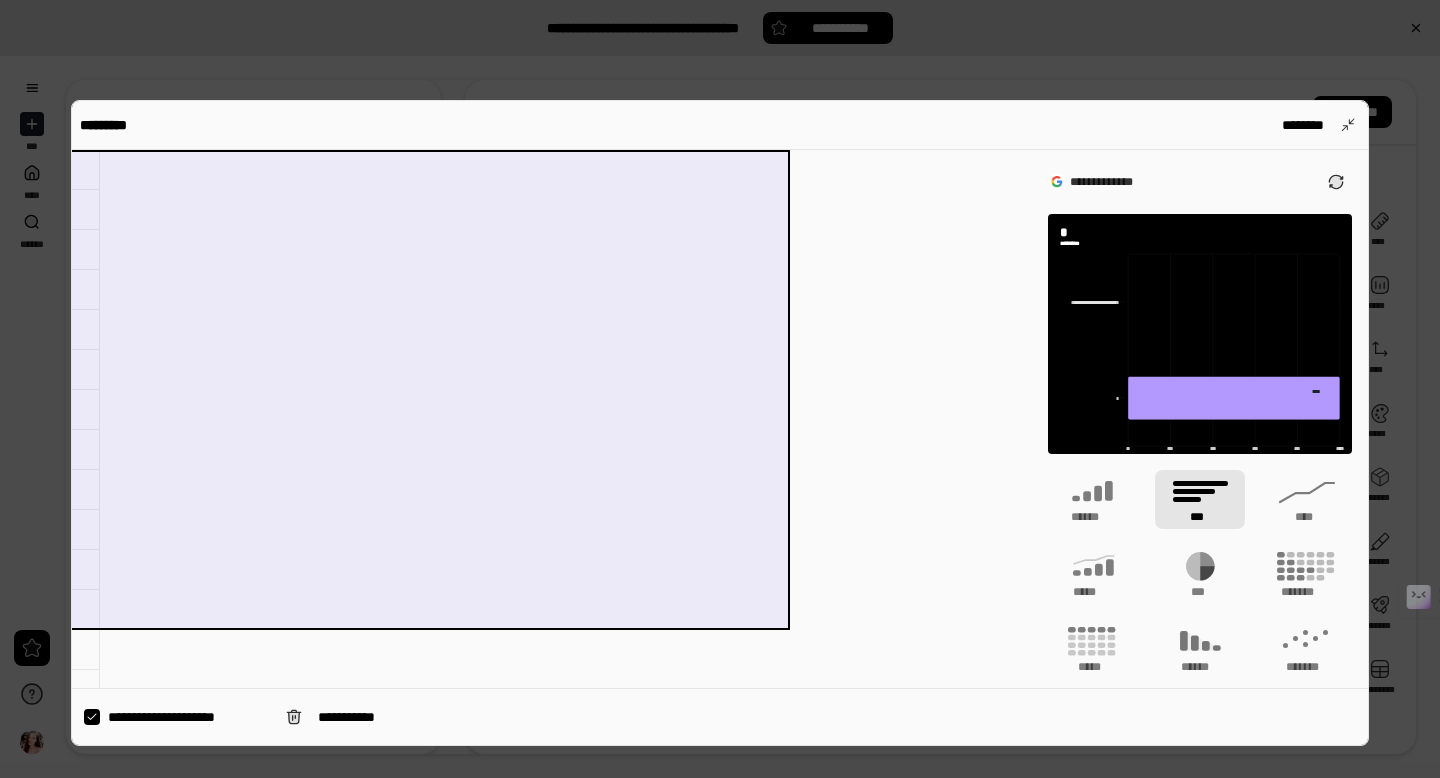 scroll, scrollTop: 0, scrollLeft: 0, axis: both 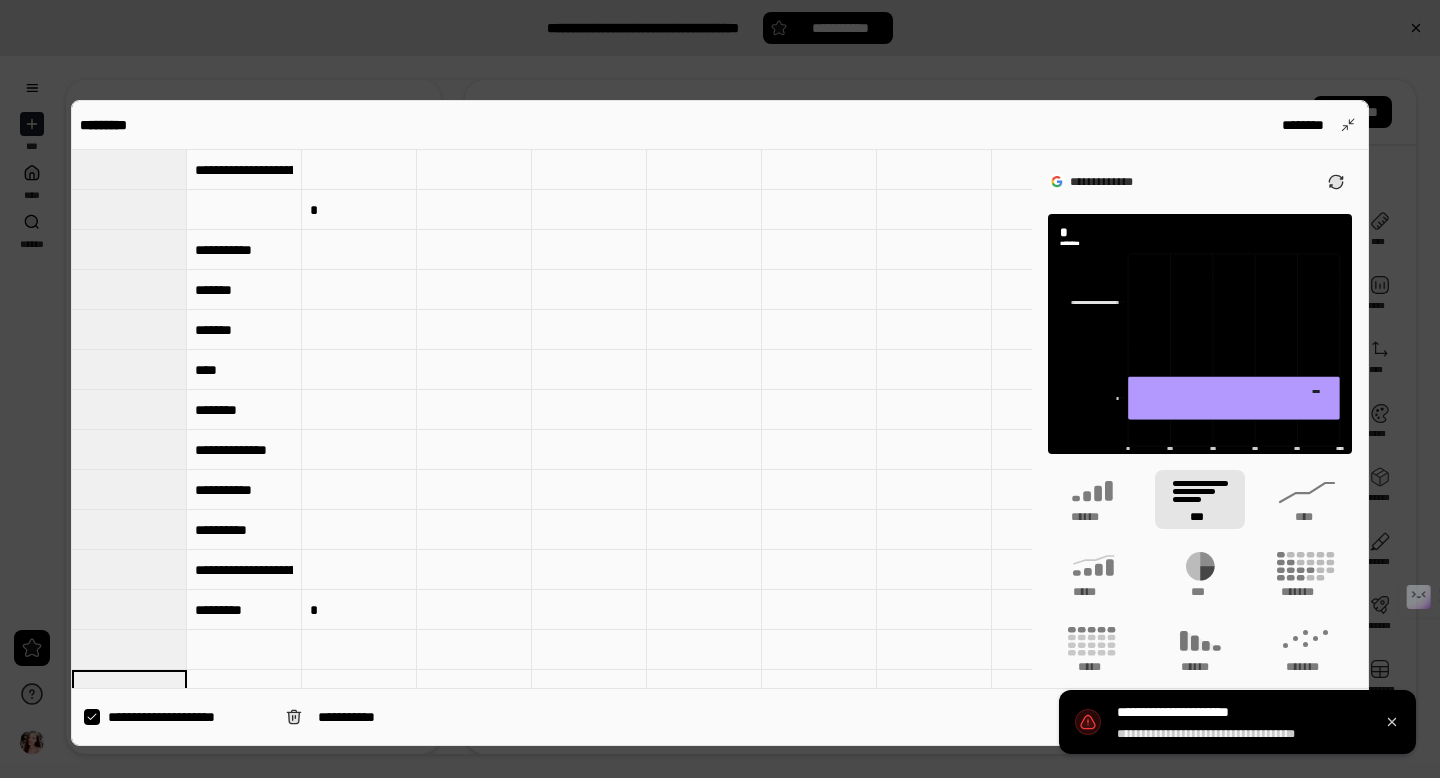 click at bounding box center [359, 170] 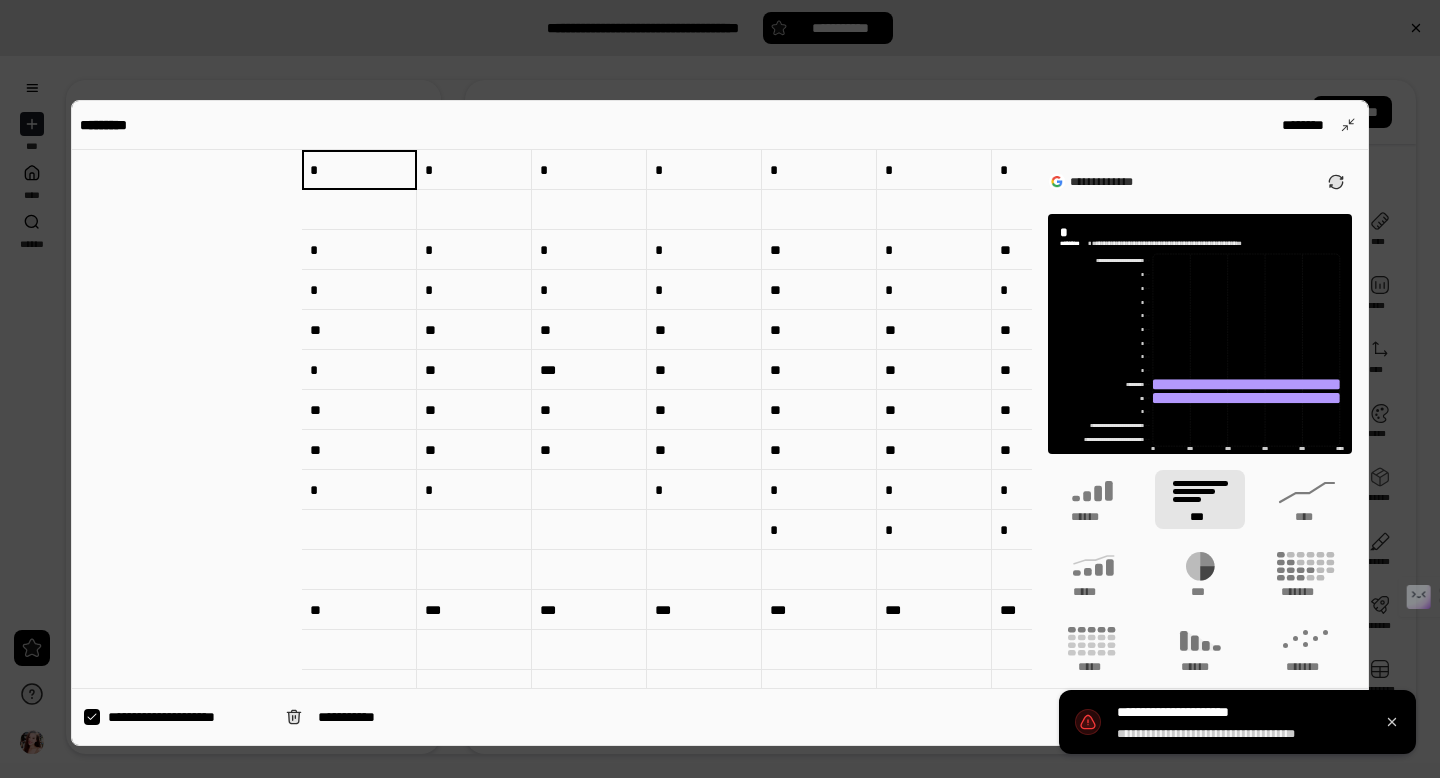 scroll, scrollTop: 0, scrollLeft: 714, axis: horizontal 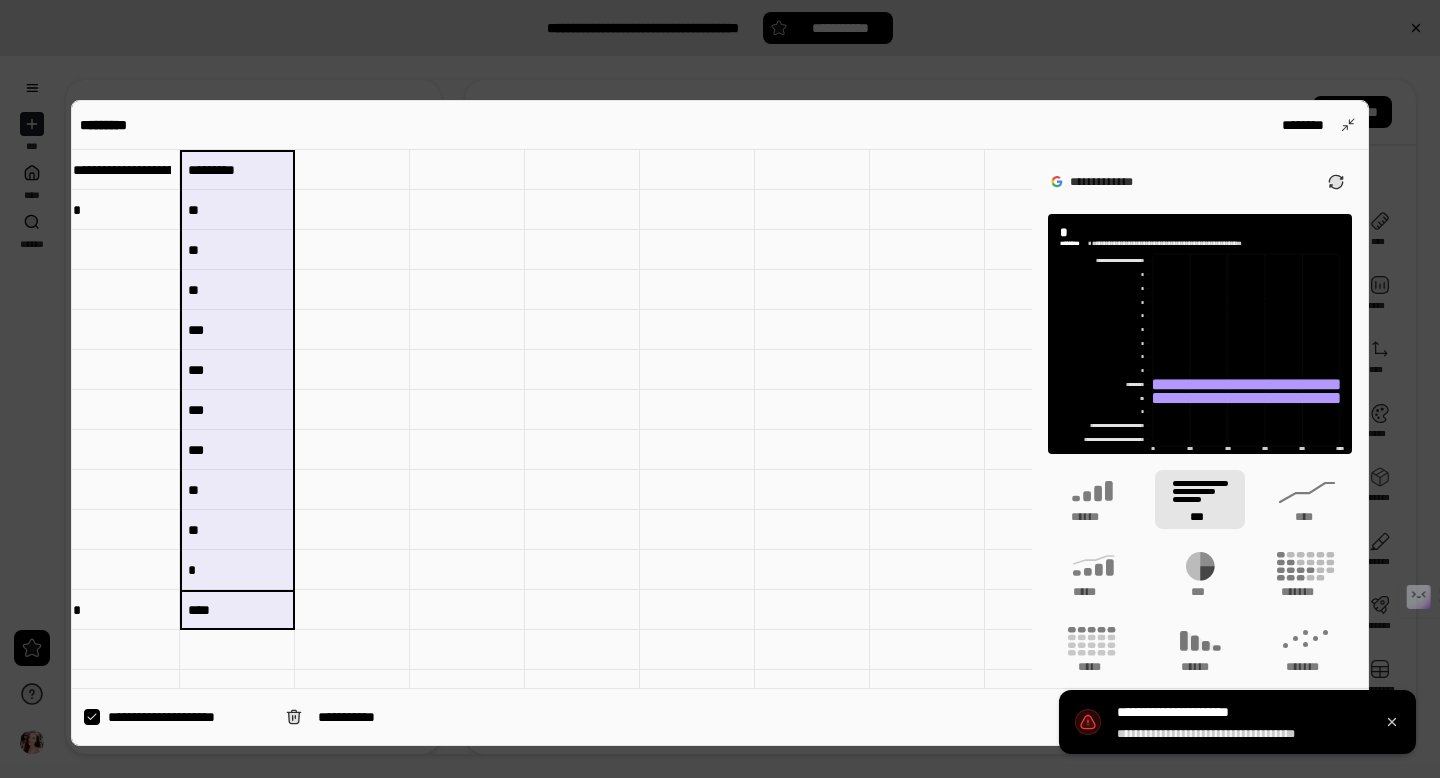 drag, startPoint x: 995, startPoint y: 616, endPoint x: 275, endPoint y: 166, distance: 849.0583 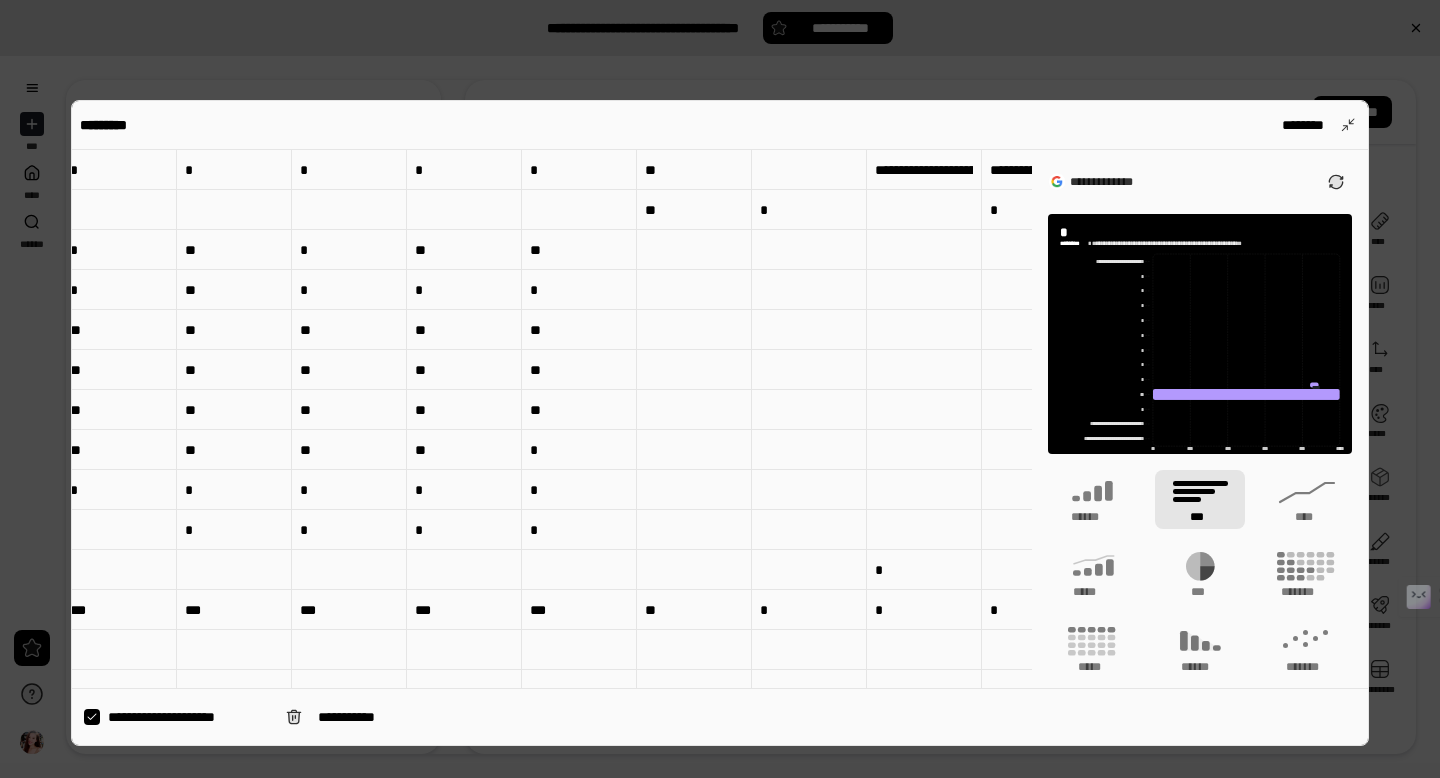 scroll, scrollTop: 0, scrollLeft: 587, axis: horizontal 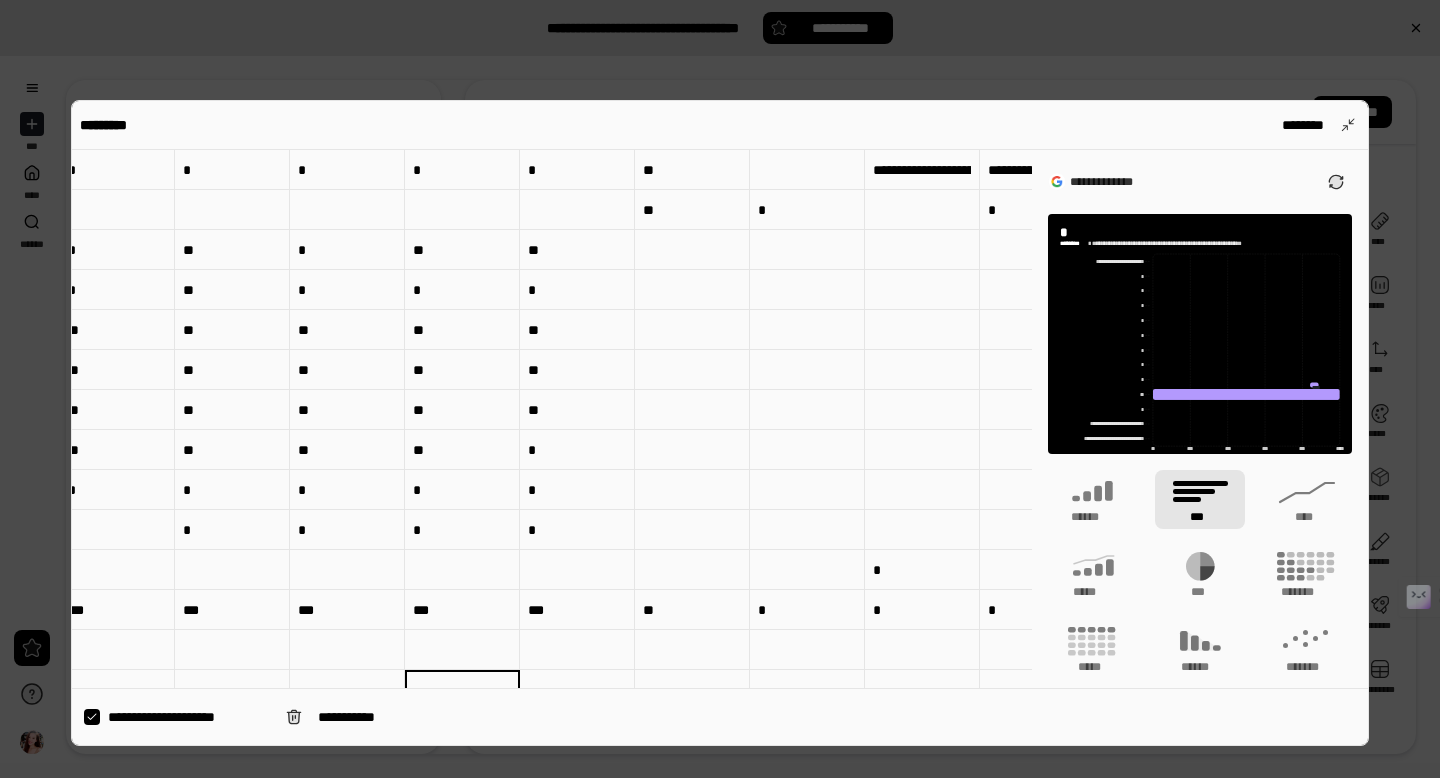 click on "**" at bounding box center [692, 170] 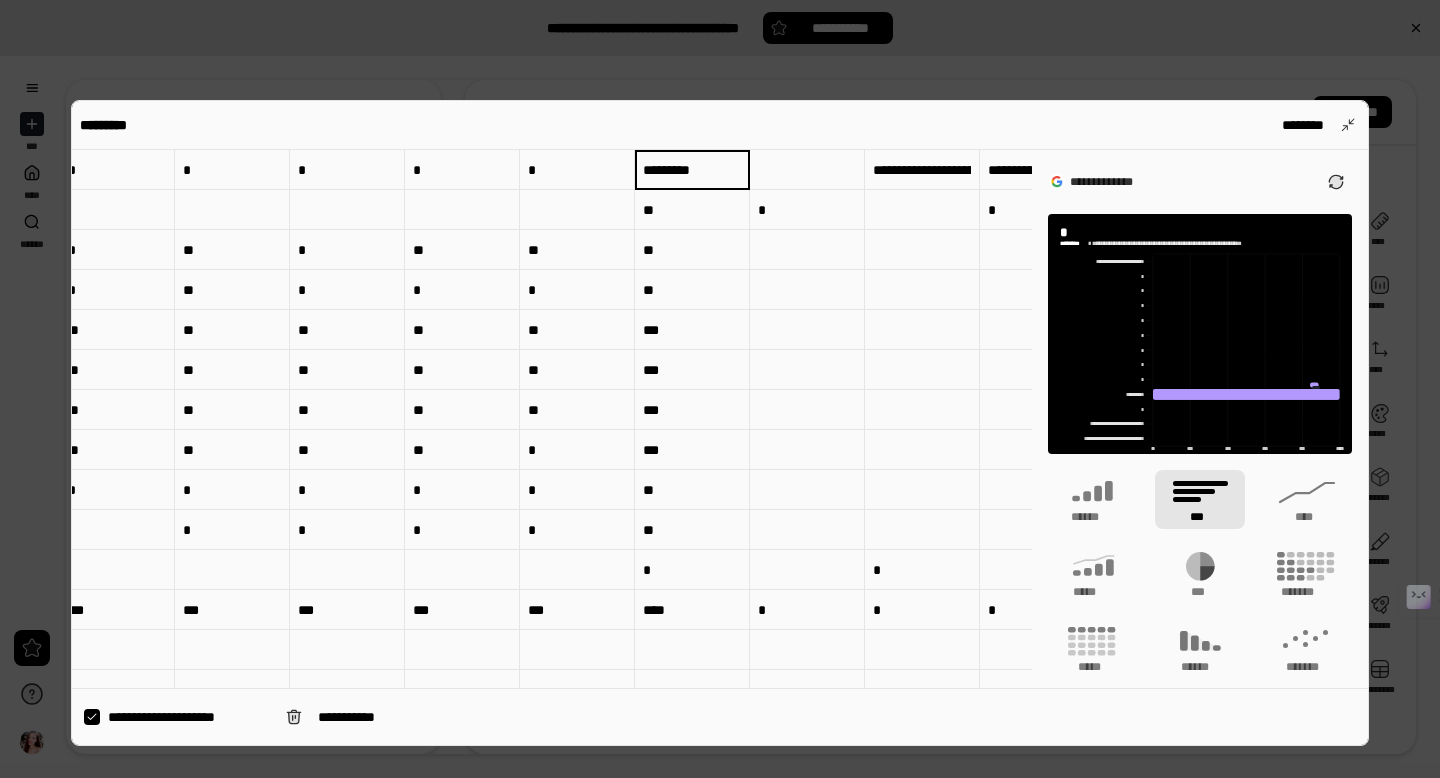 click on "********* ********" at bounding box center (720, 125) 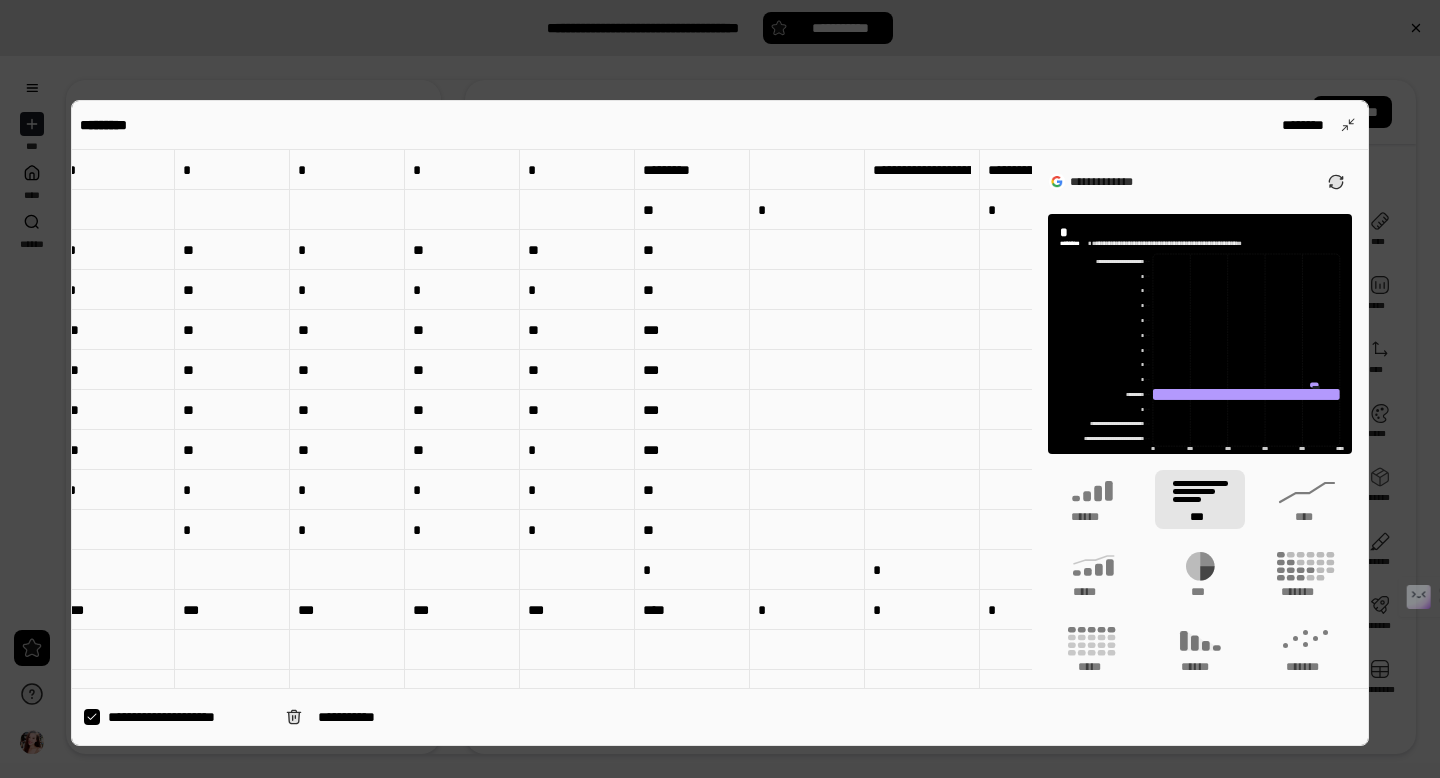 click on "********* ********" at bounding box center [720, 125] 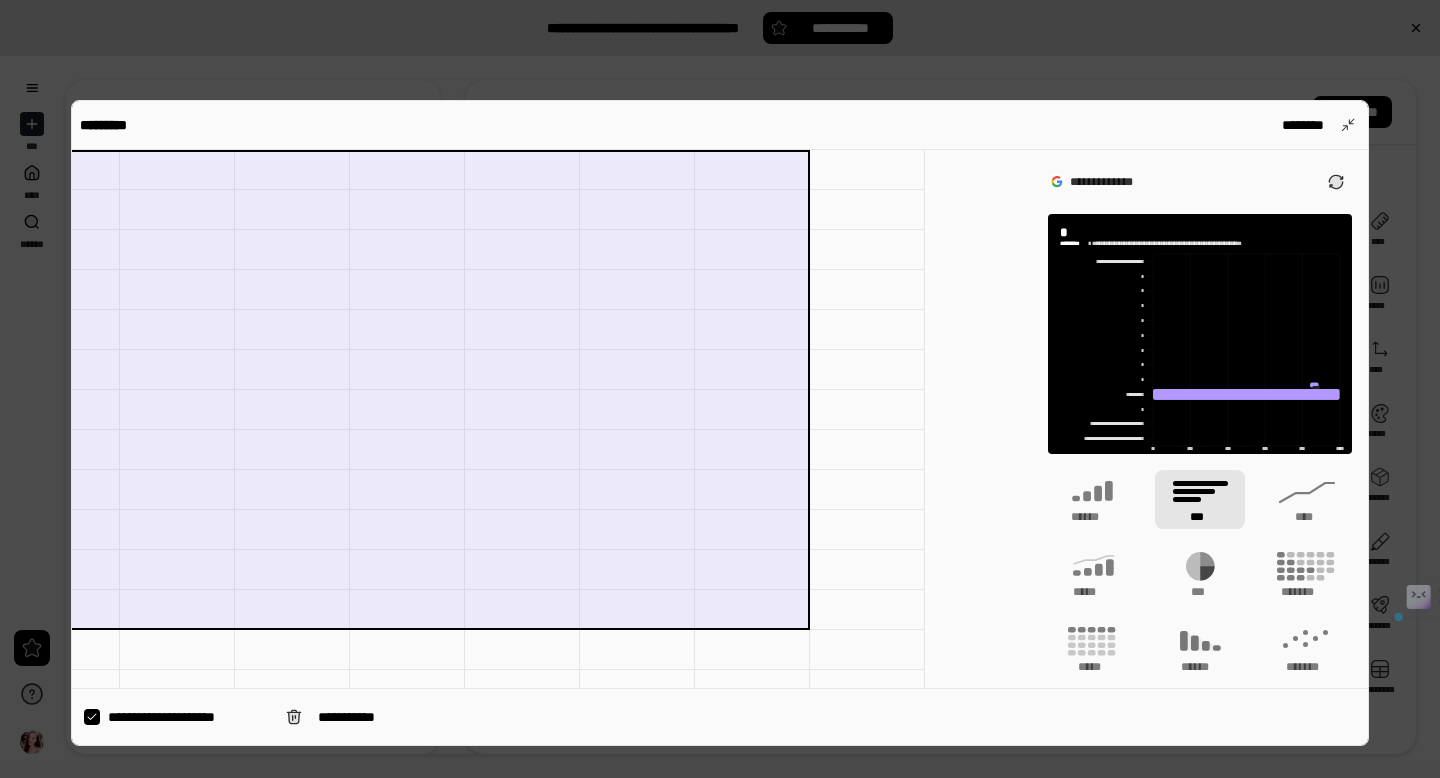 scroll, scrollTop: 0, scrollLeft: 1905, axis: horizontal 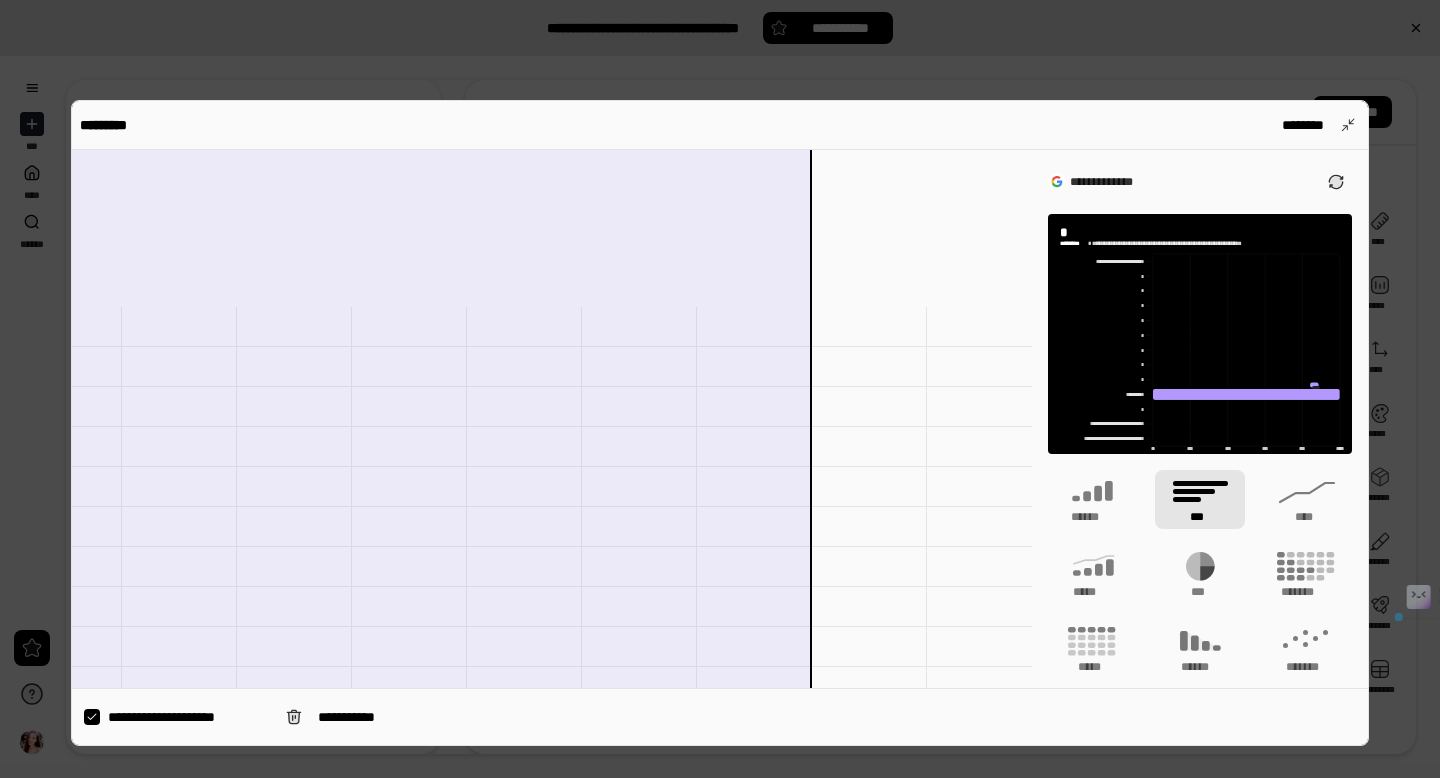 drag, startPoint x: 787, startPoint y: 174, endPoint x: 709, endPoint y: 731, distance: 562.4349 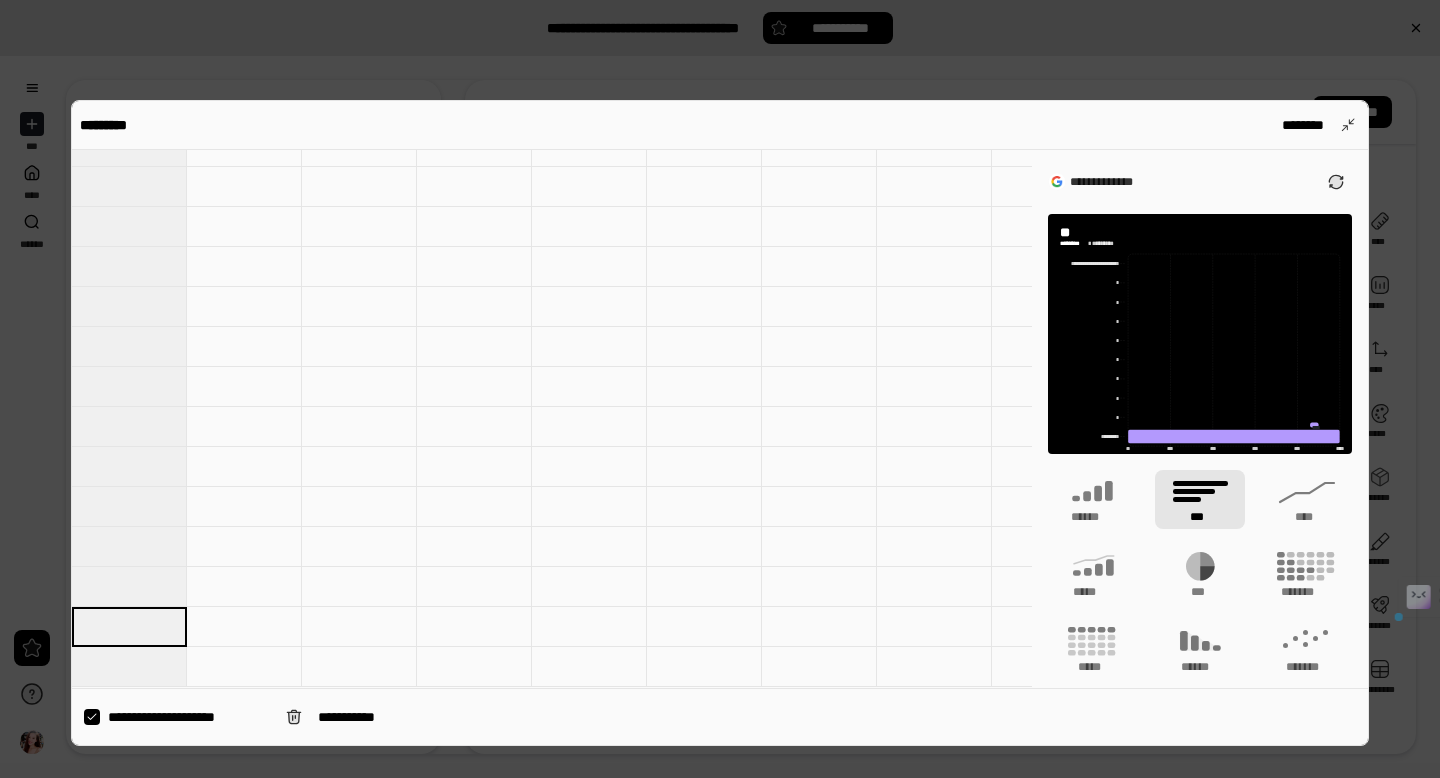scroll, scrollTop: 0, scrollLeft: 0, axis: both 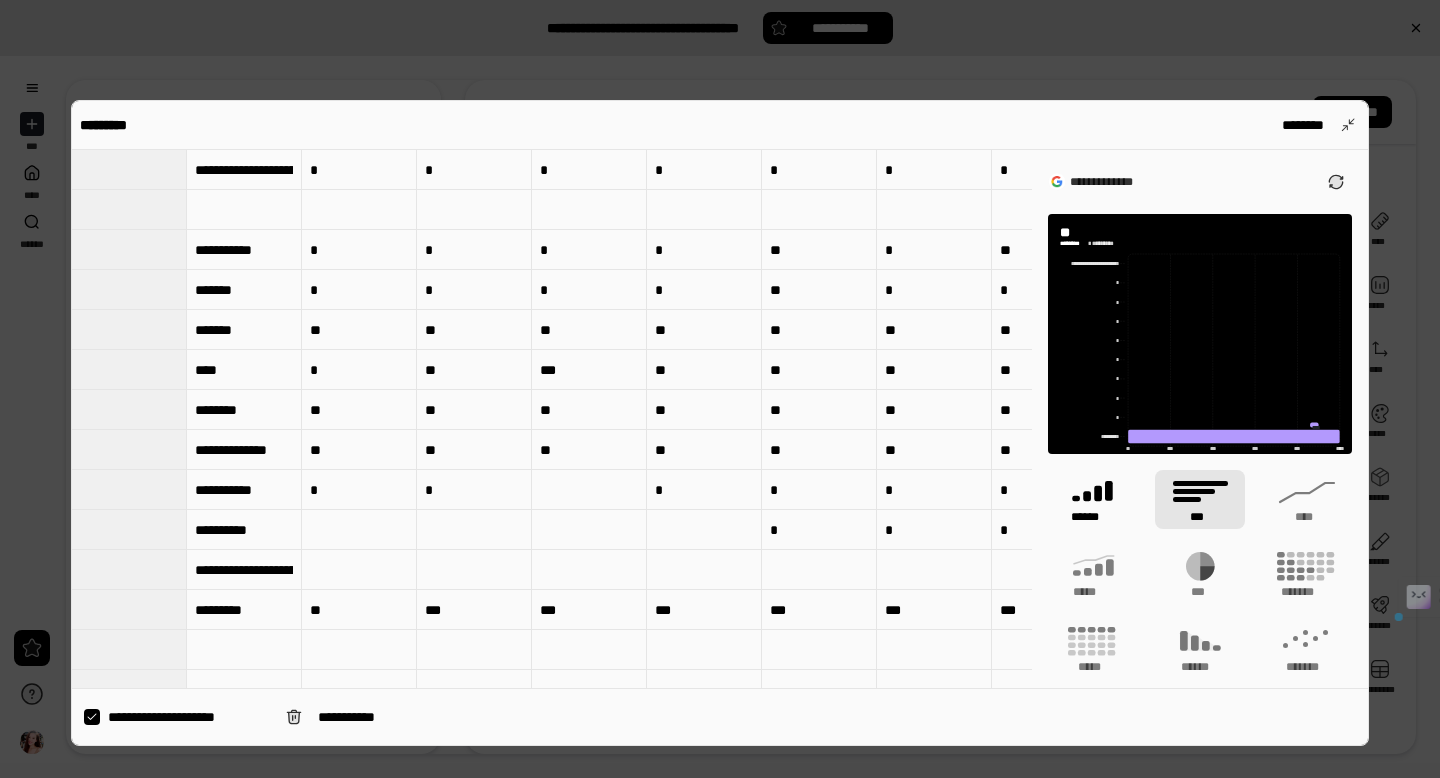 drag, startPoint x: 1062, startPoint y: 497, endPoint x: 1084, endPoint y: 506, distance: 23.769728 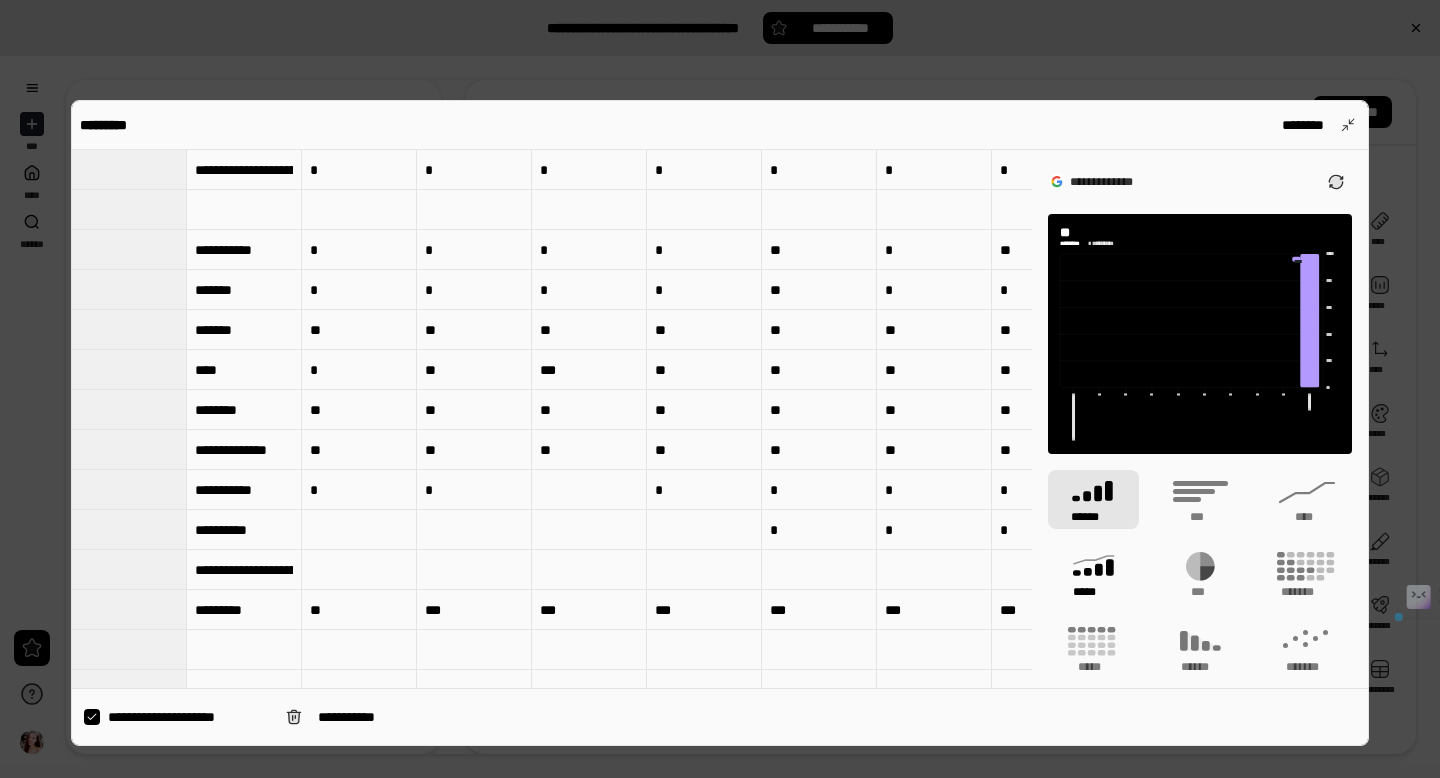 click 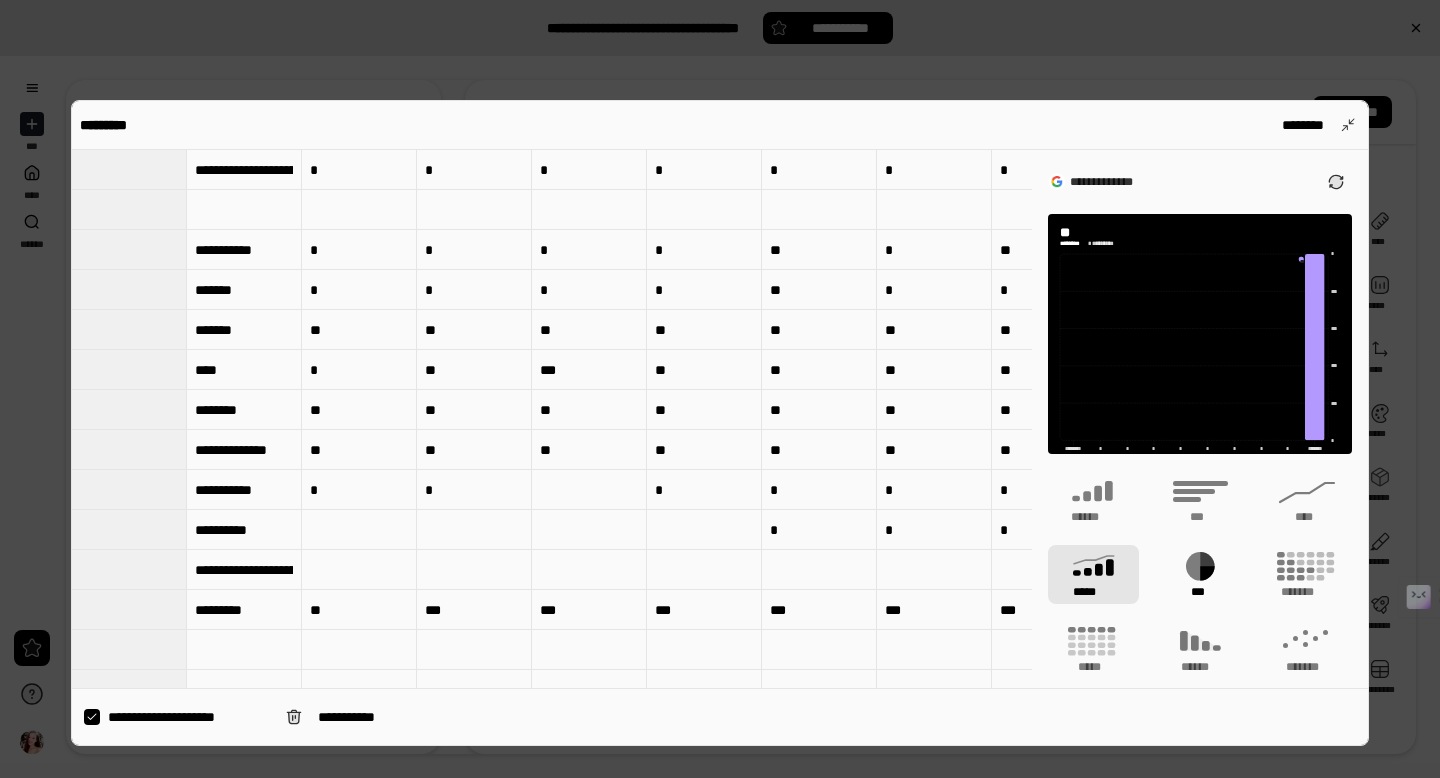 click 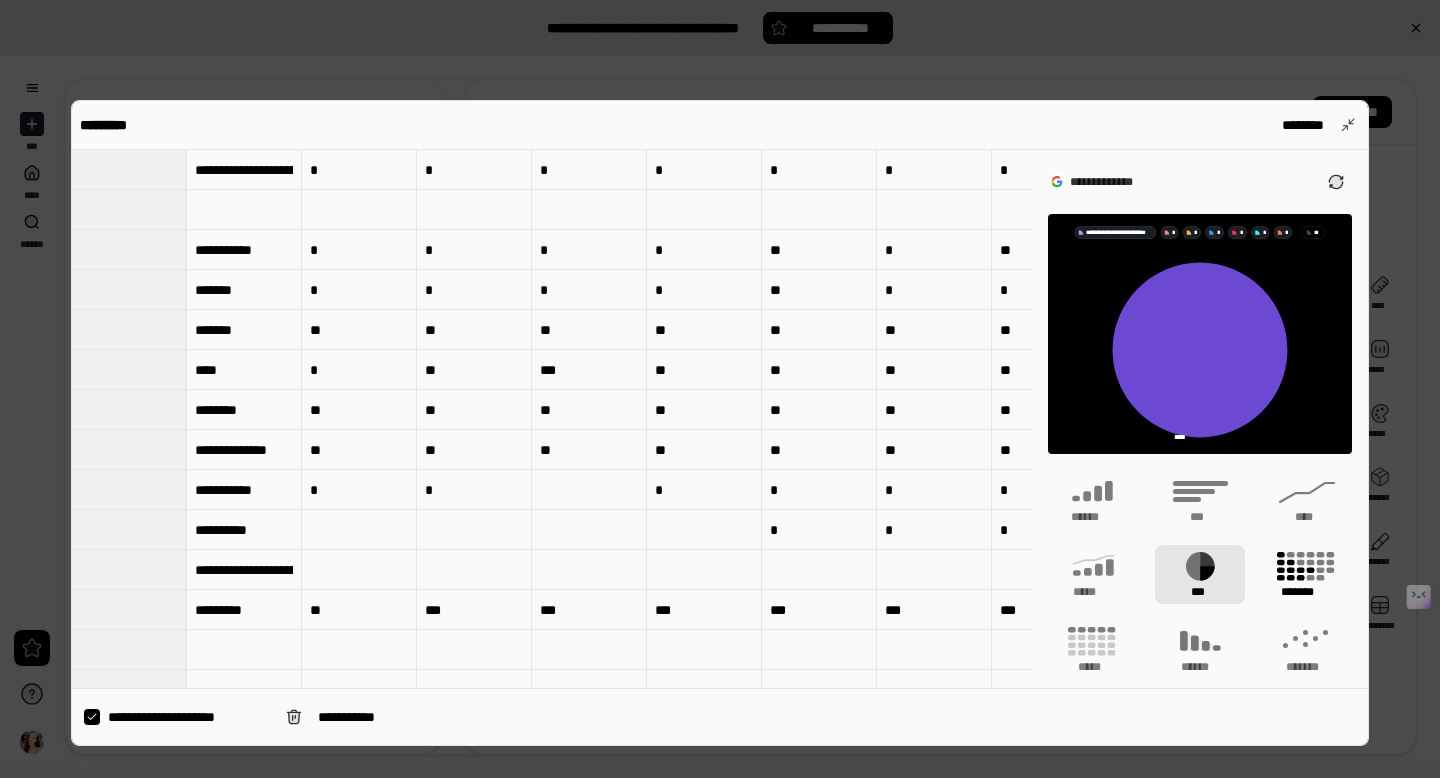 click on "*******" at bounding box center [1307, 592] 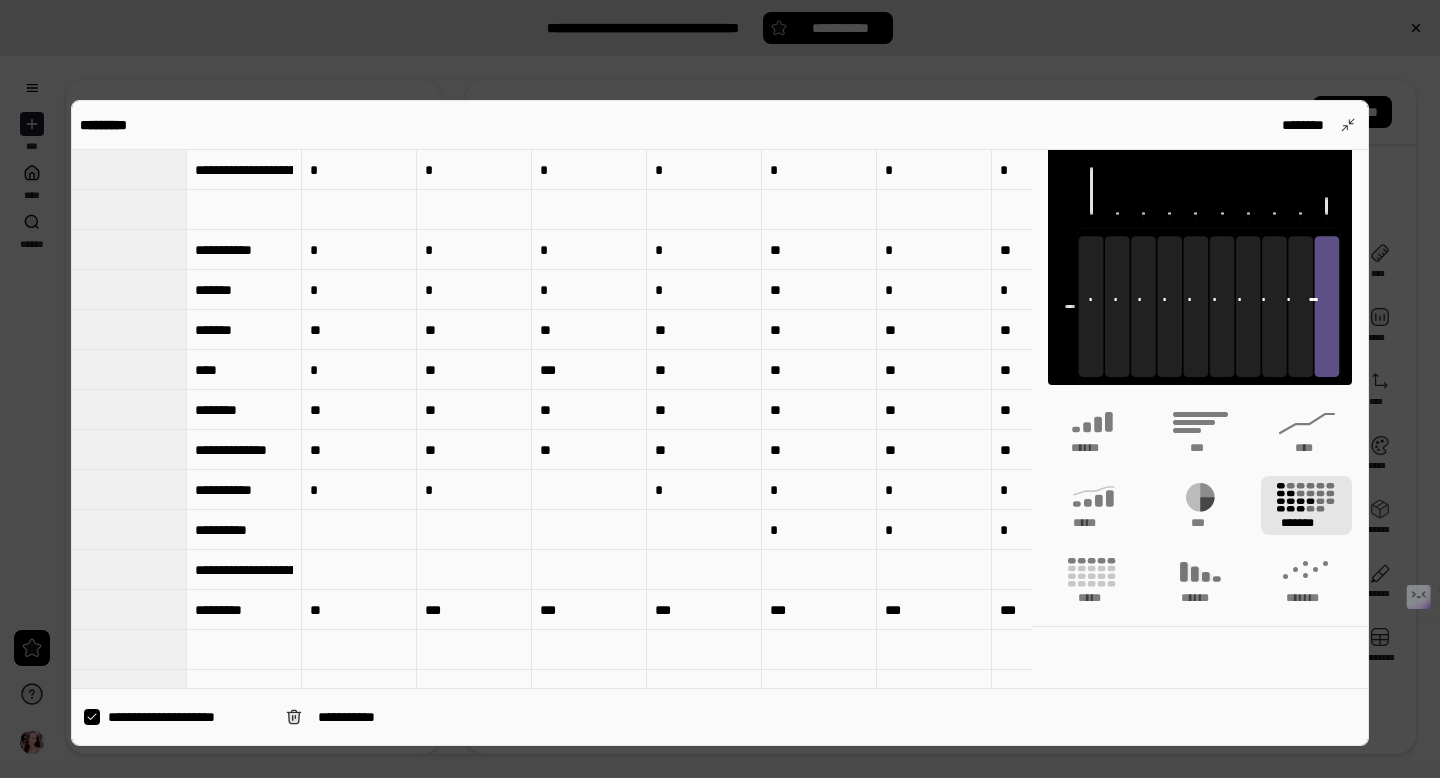 scroll, scrollTop: 102, scrollLeft: 0, axis: vertical 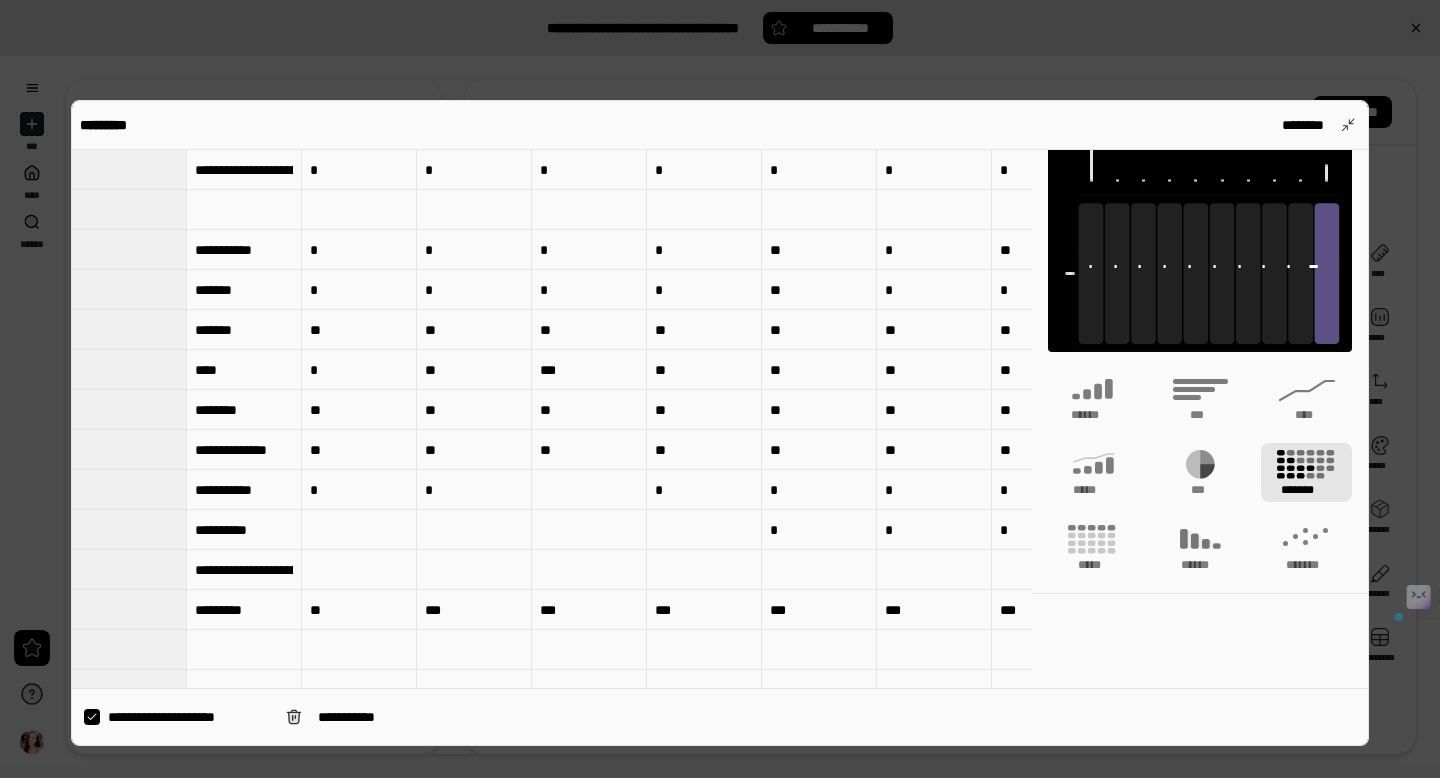 click at bounding box center (129, 209) 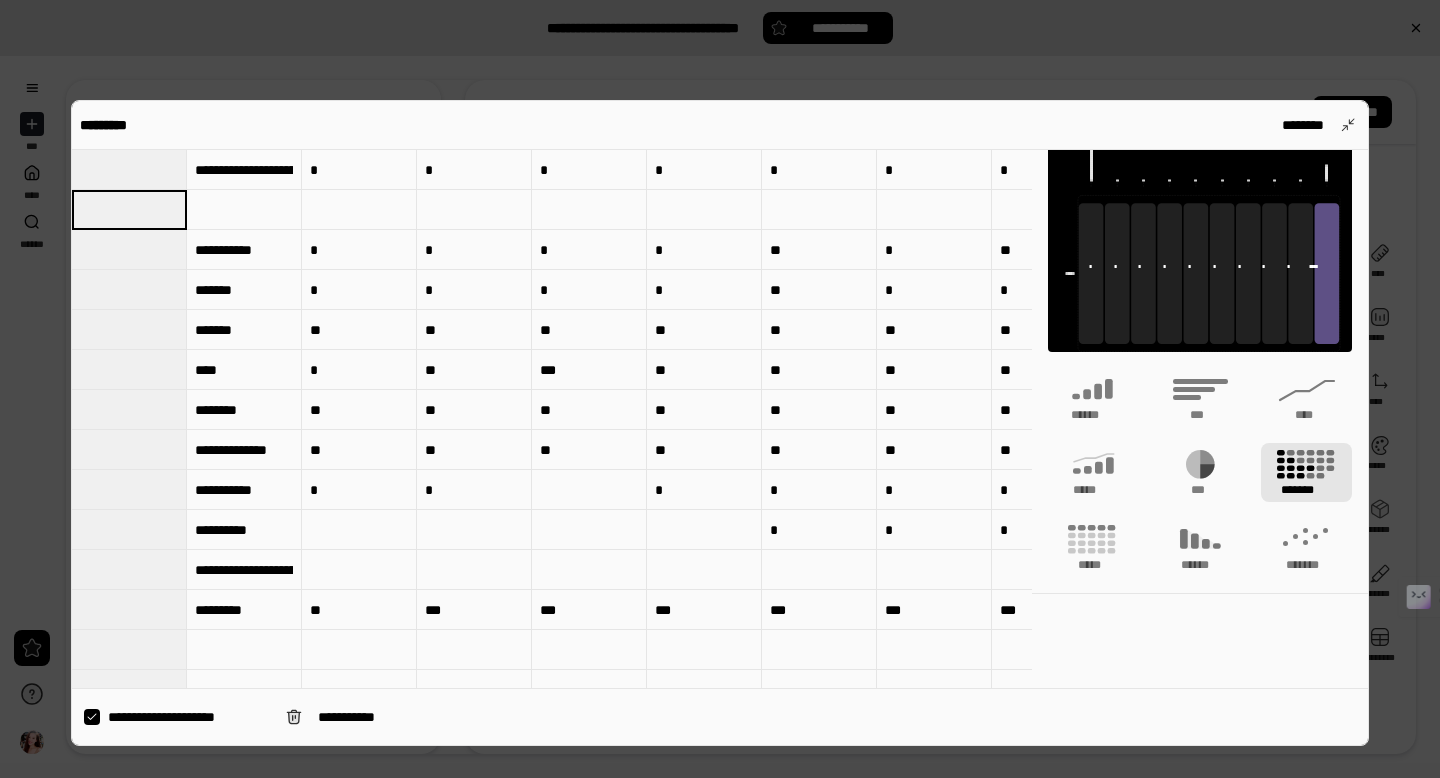 click at bounding box center (244, 210) 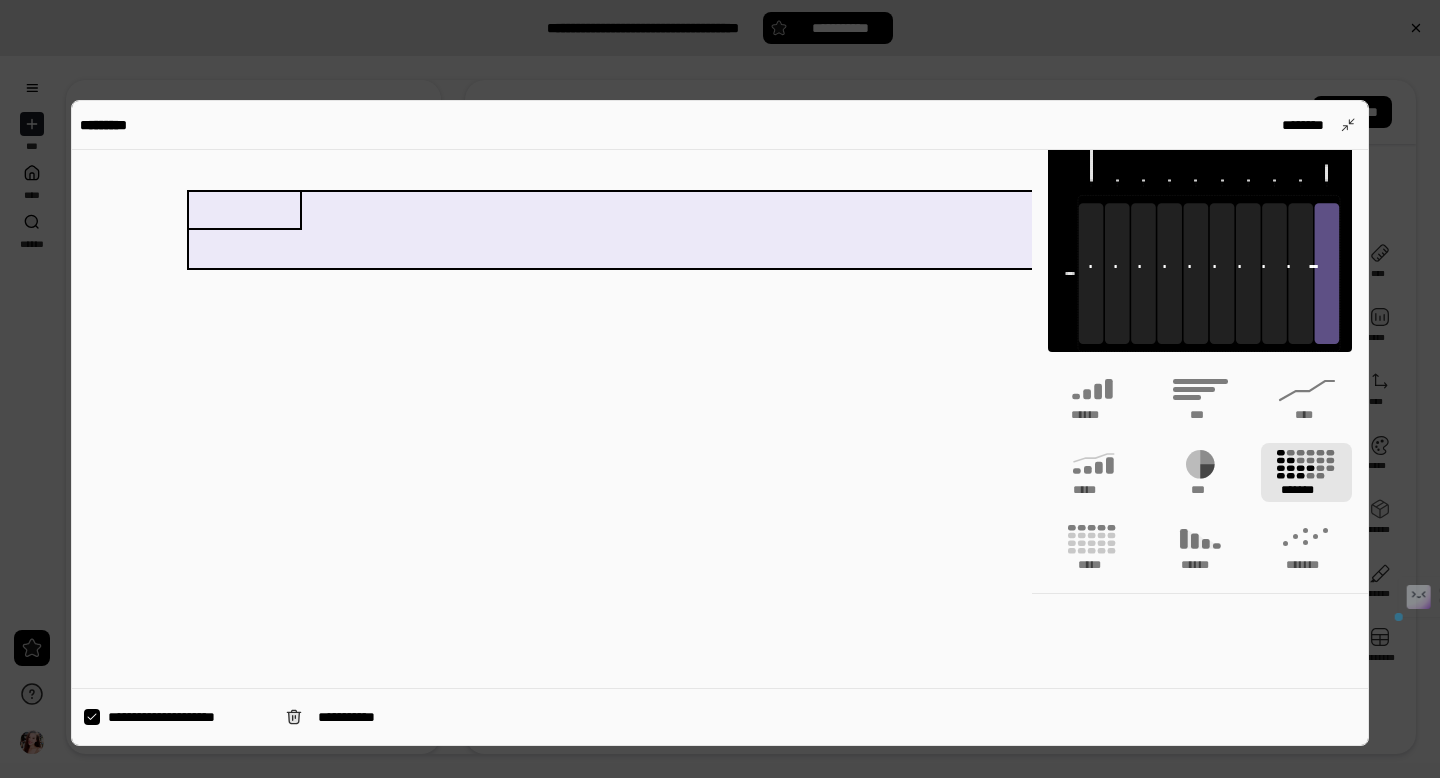 scroll, scrollTop: 0, scrollLeft: 2045, axis: horizontal 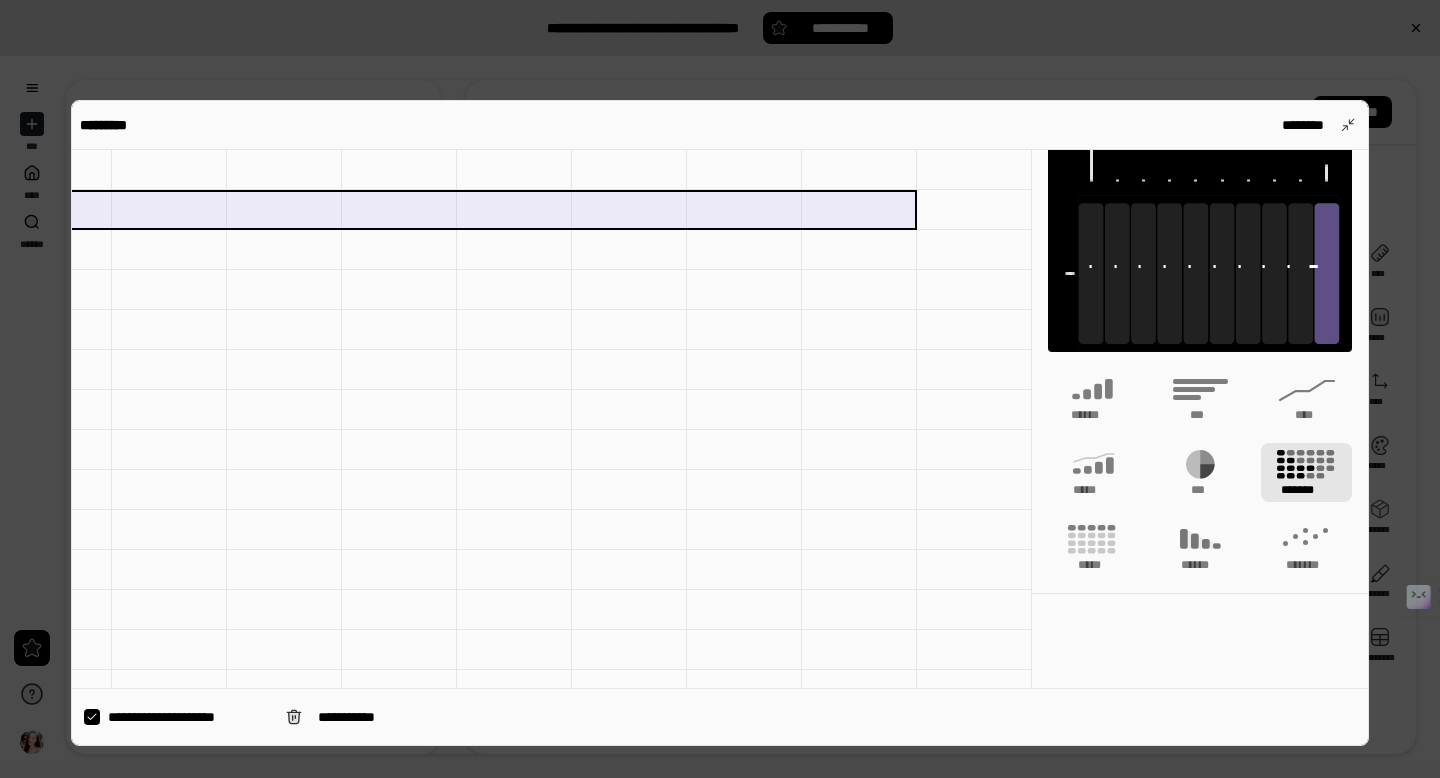 drag, startPoint x: 247, startPoint y: 223, endPoint x: 790, endPoint y: 195, distance: 543.72144 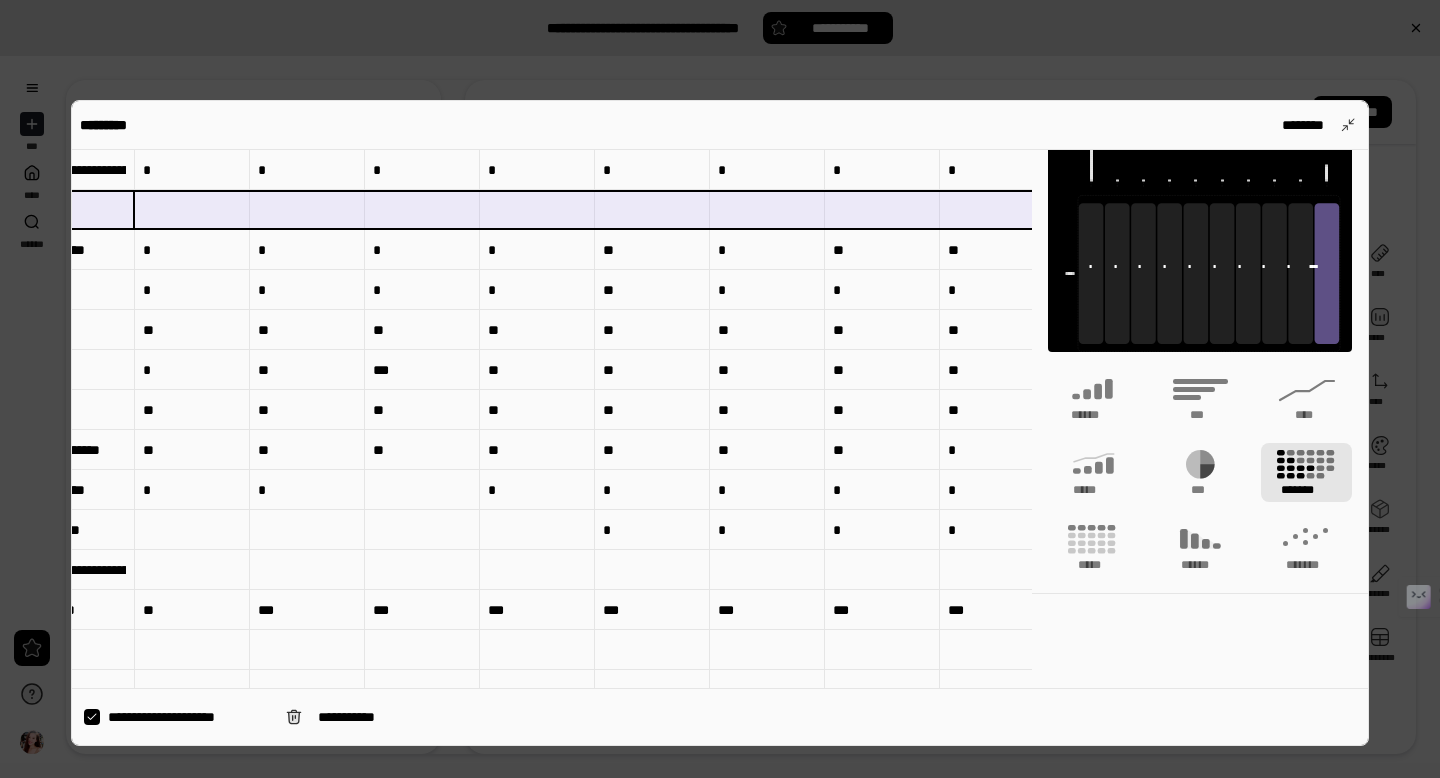 scroll, scrollTop: 0, scrollLeft: 0, axis: both 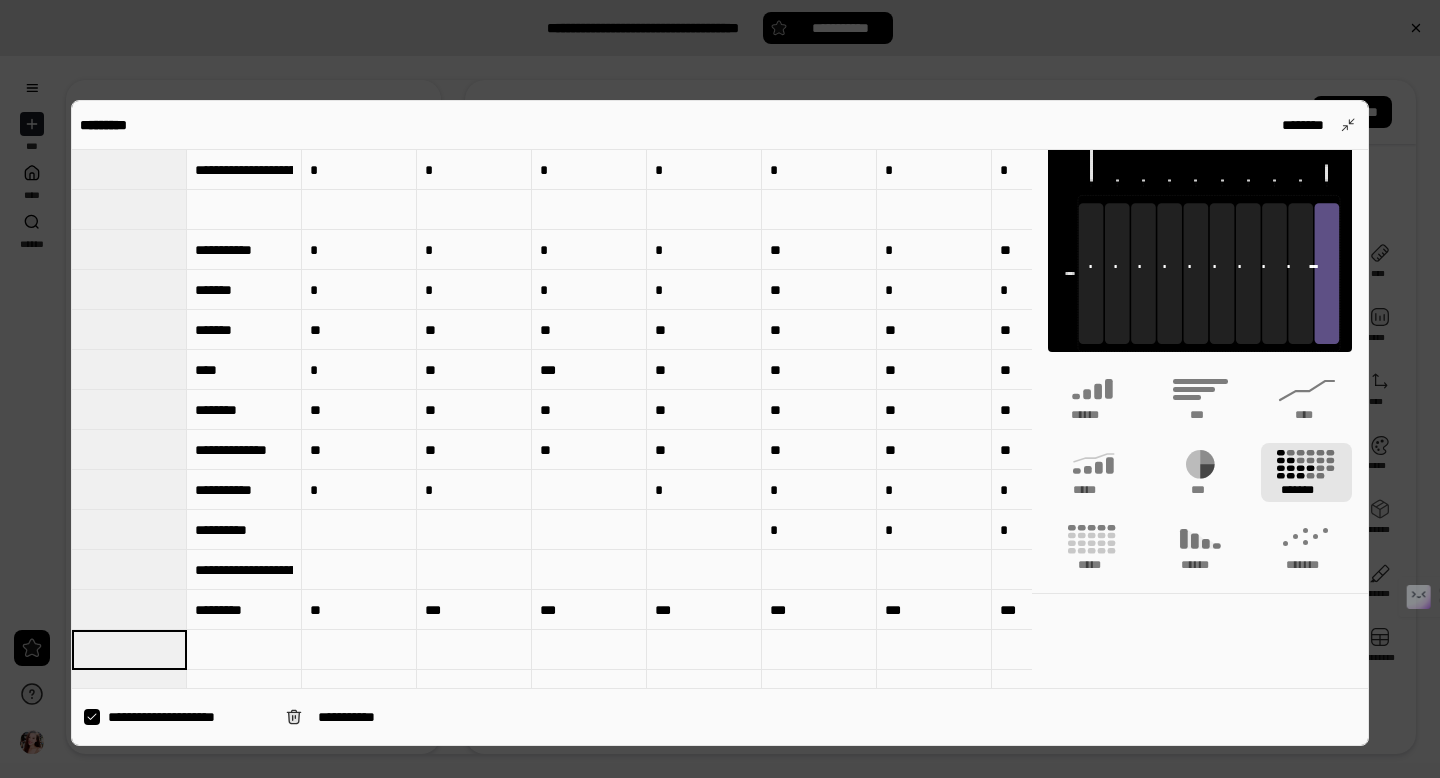 click 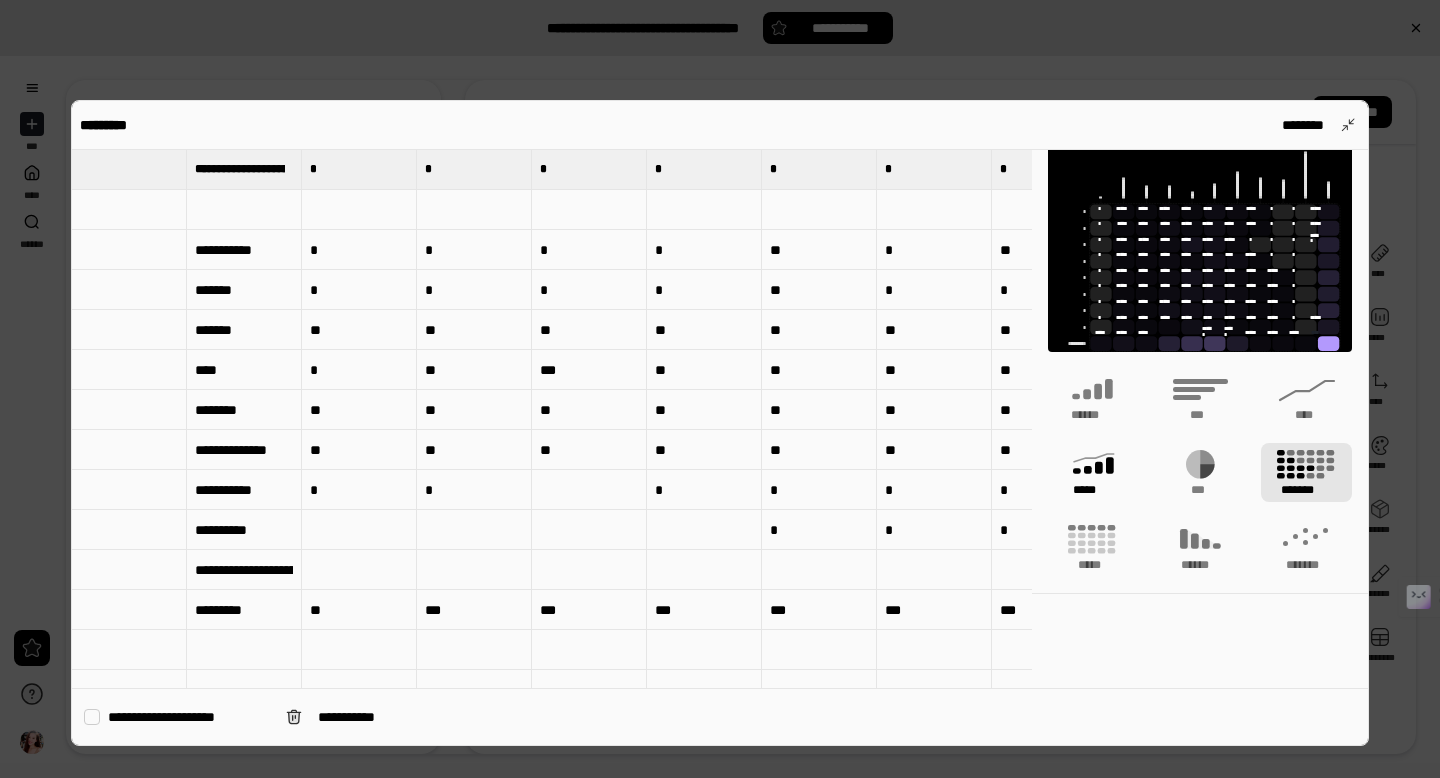 click 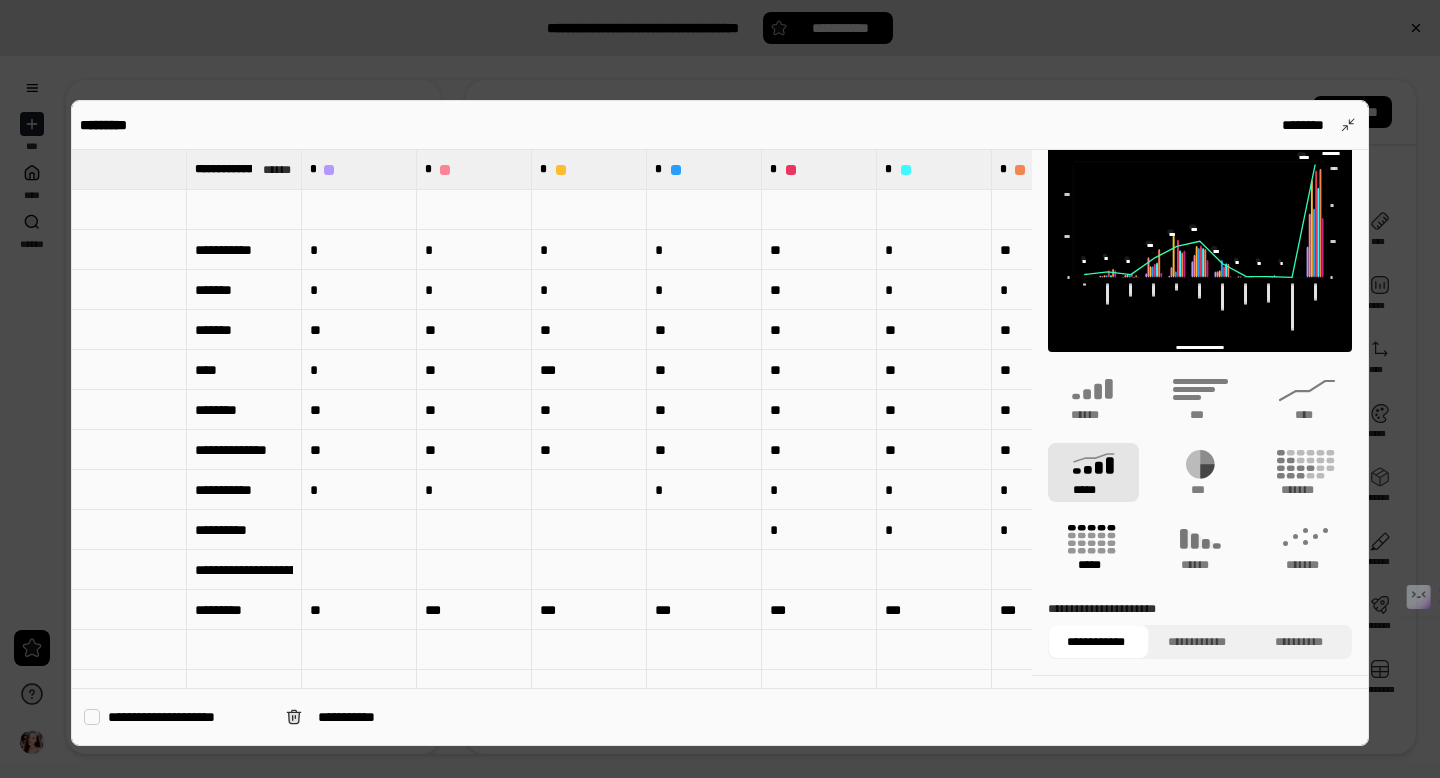 click on "*****" at bounding box center (1093, 565) 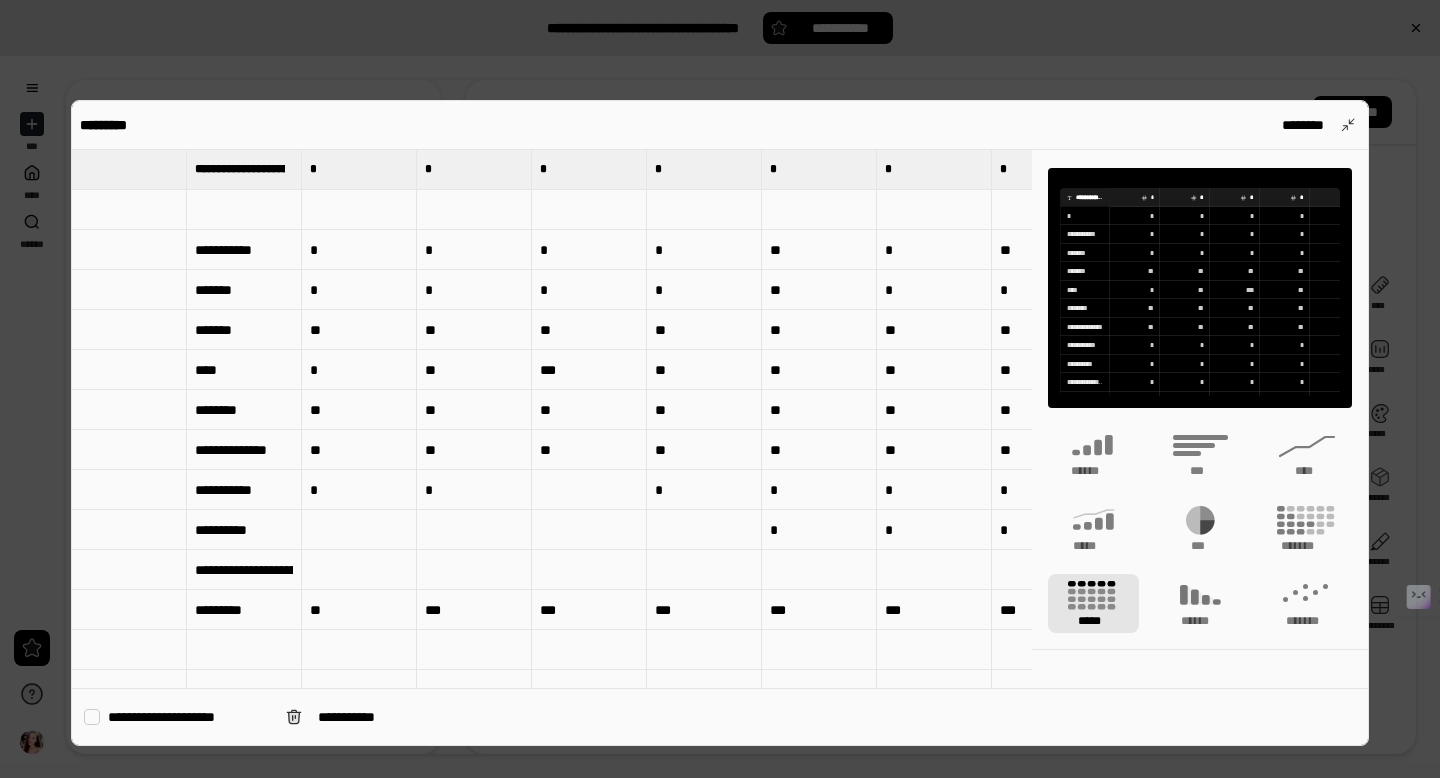 scroll, scrollTop: 0, scrollLeft: 0, axis: both 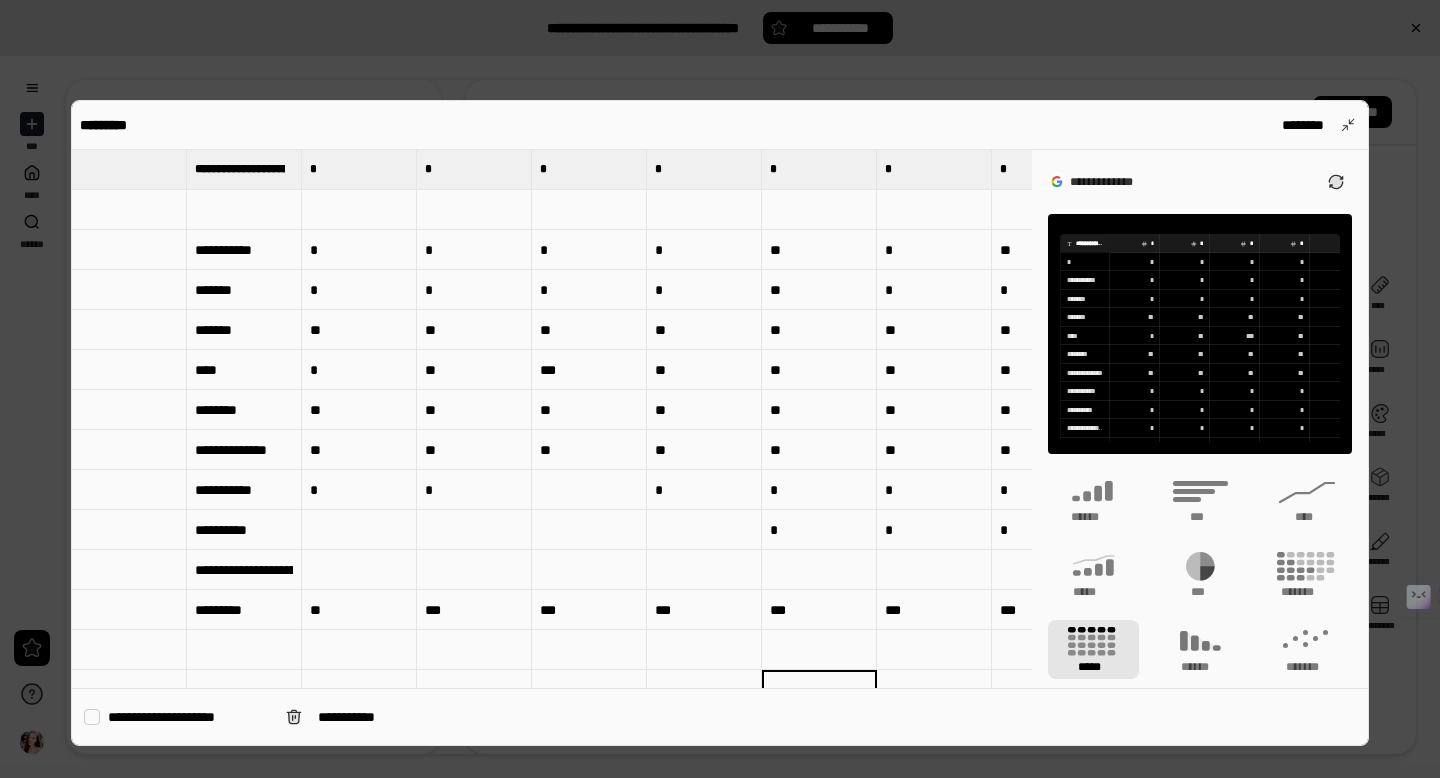 click at bounding box center (720, 389) 